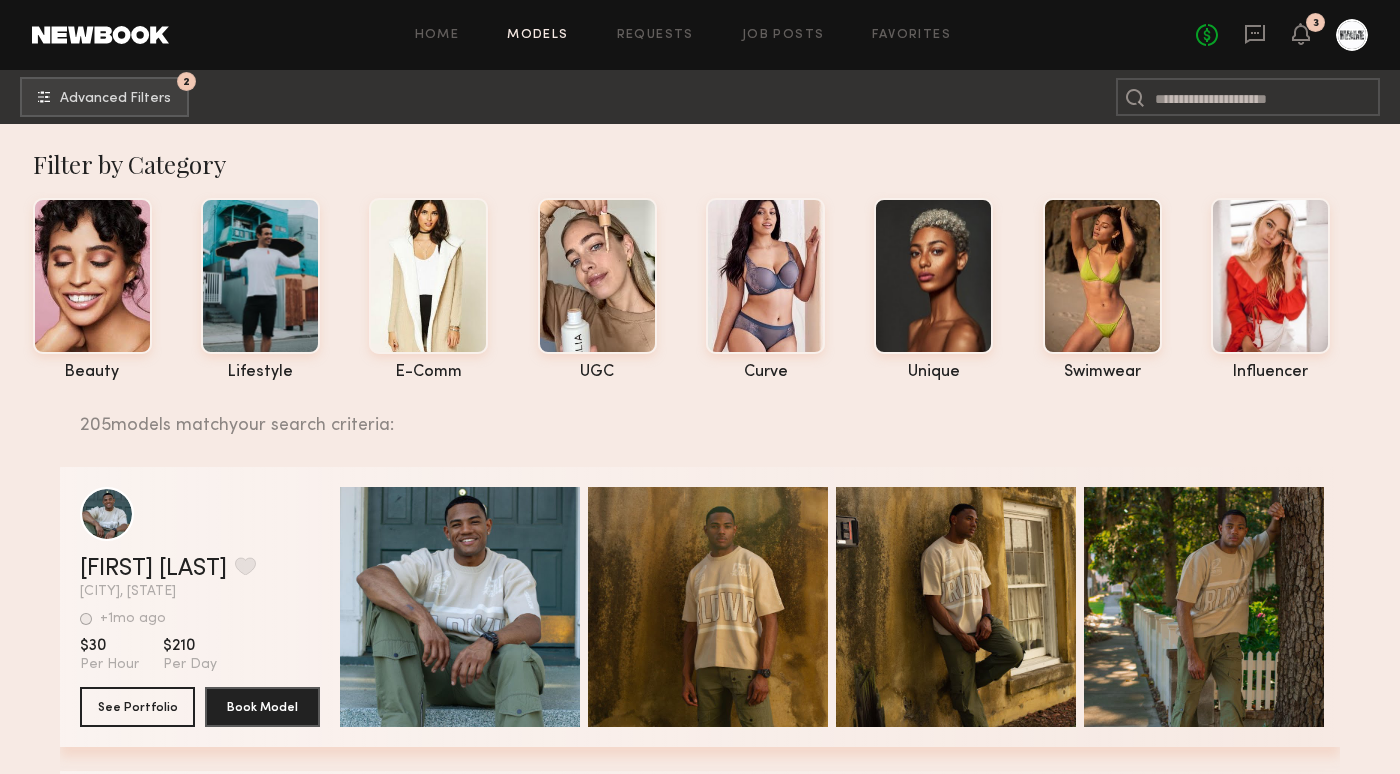 scroll, scrollTop: 2091, scrollLeft: 0, axis: vertical 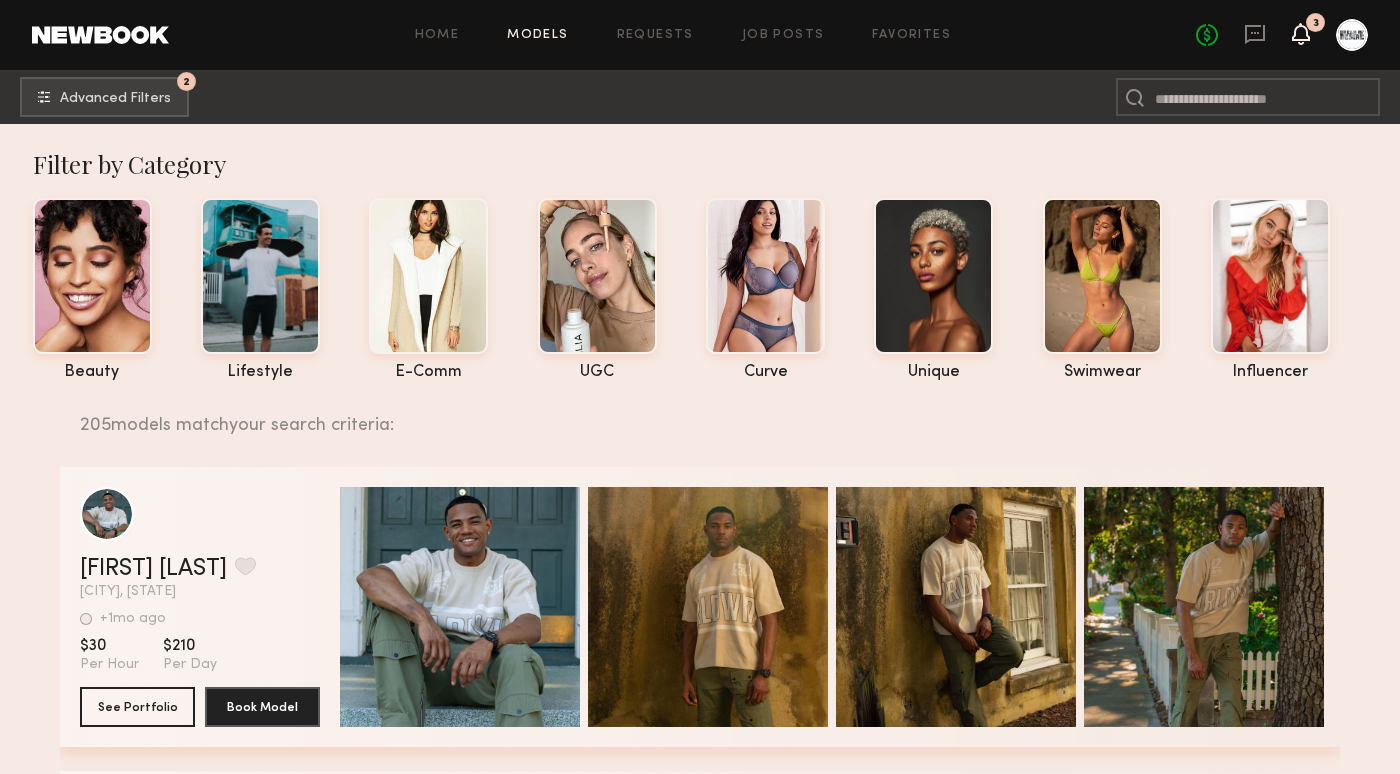 click 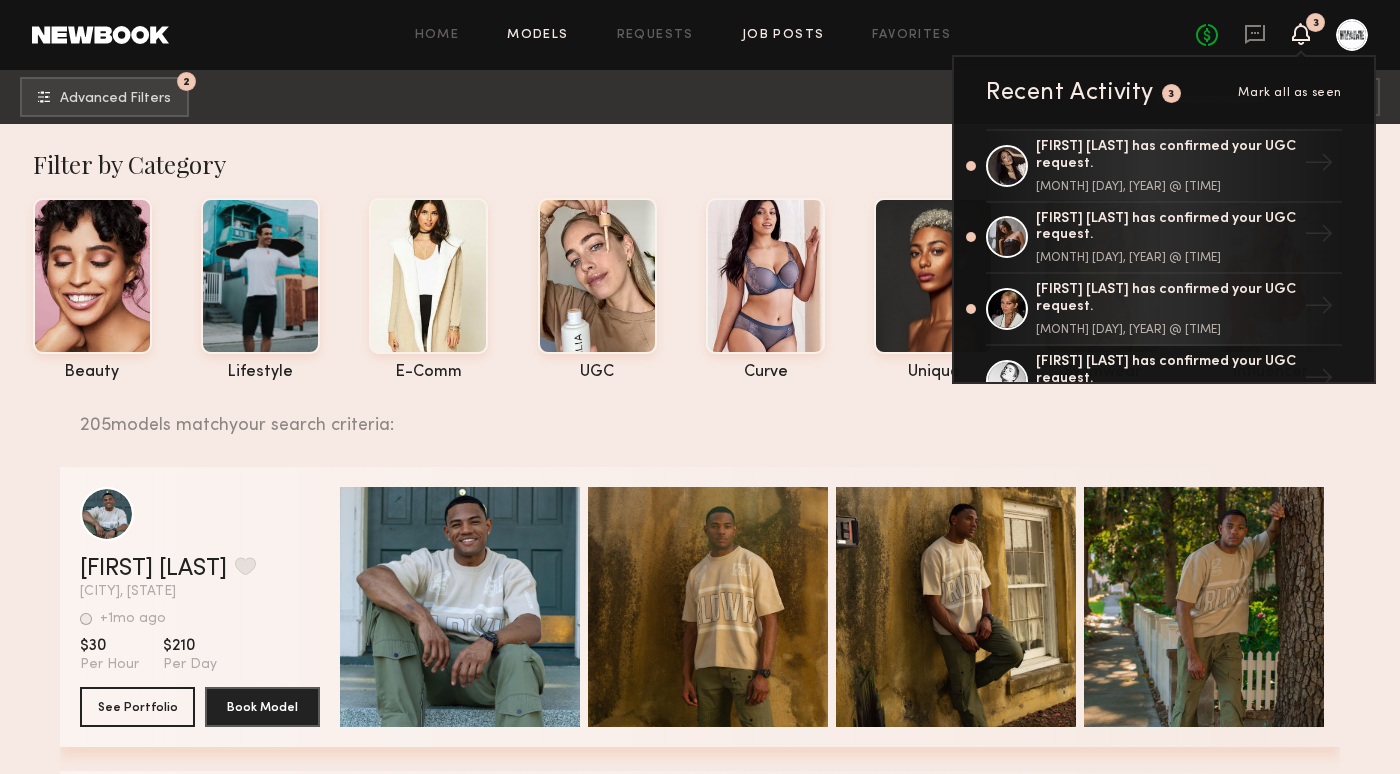 click on "Job Posts" 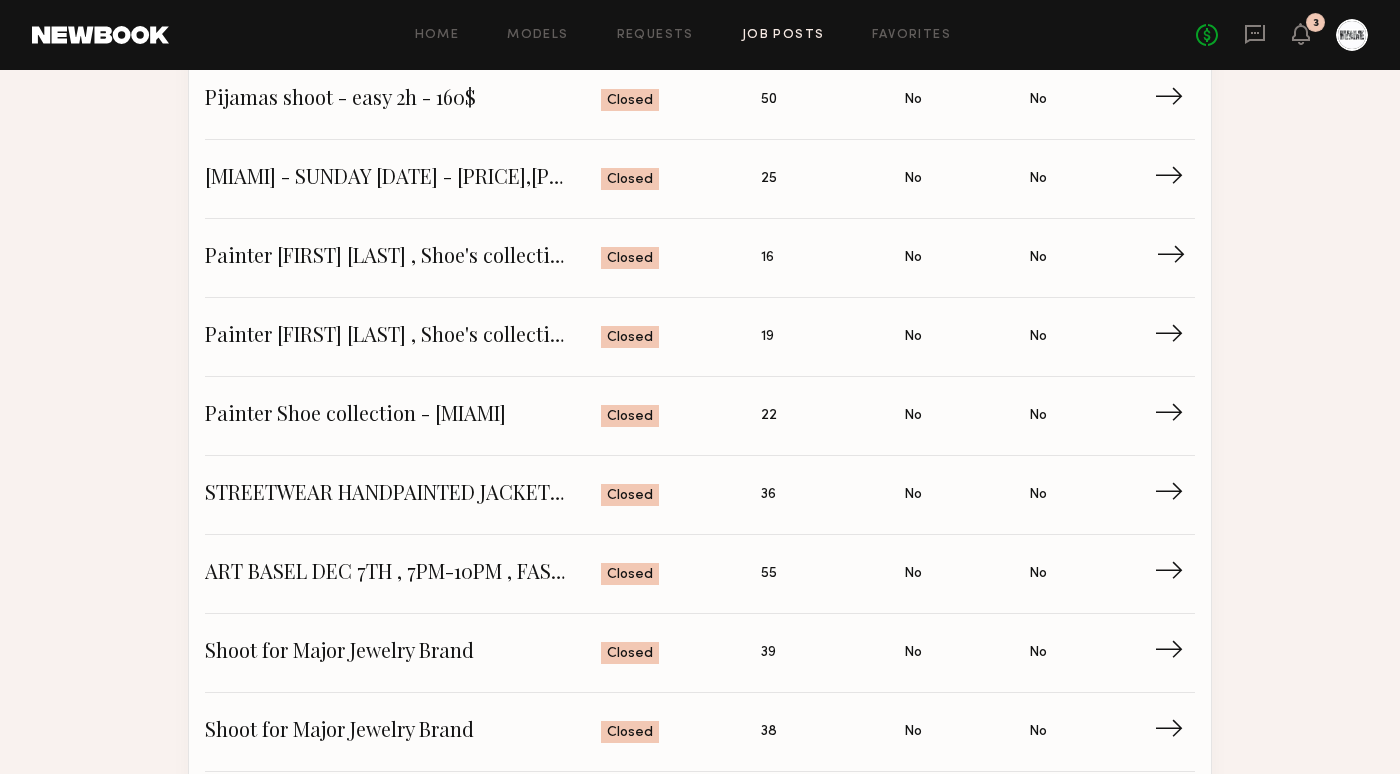 scroll, scrollTop: 728, scrollLeft: 0, axis: vertical 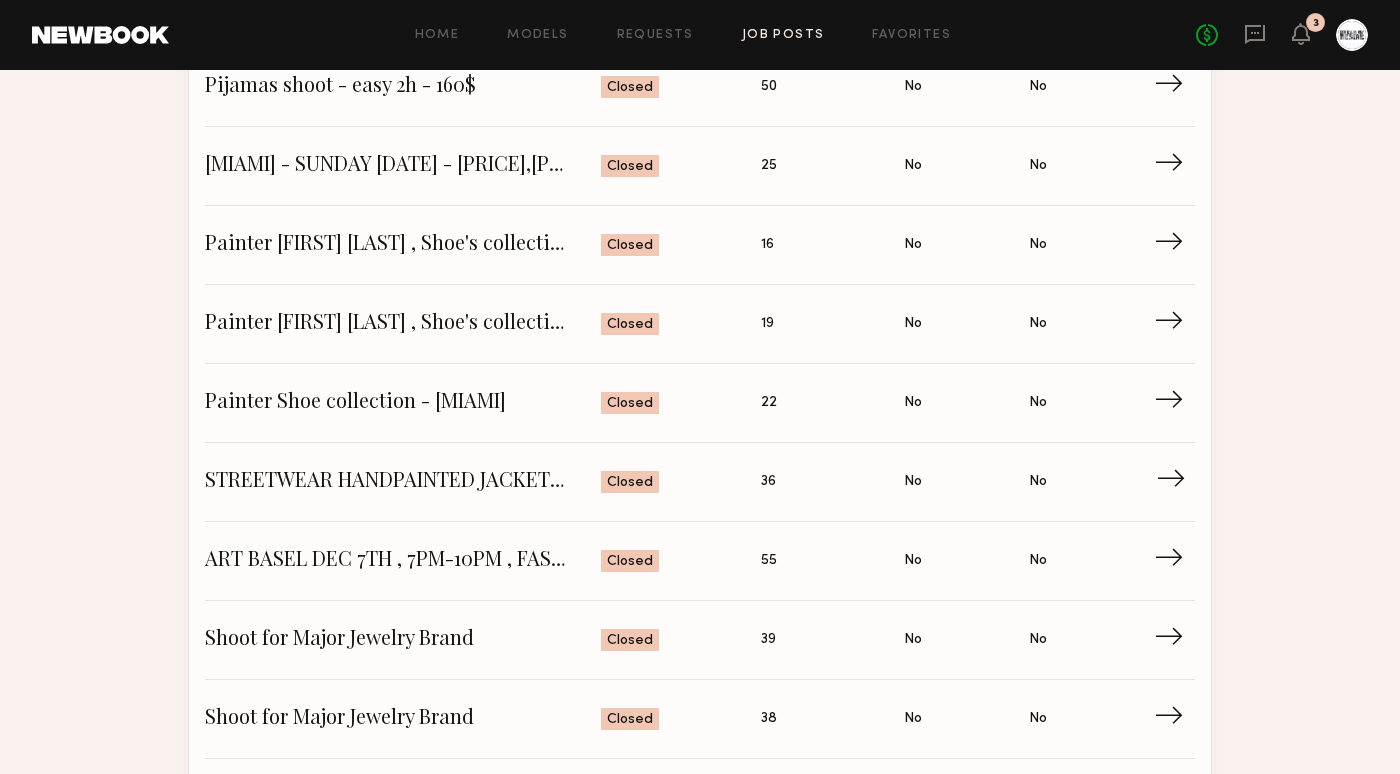 click on "→" 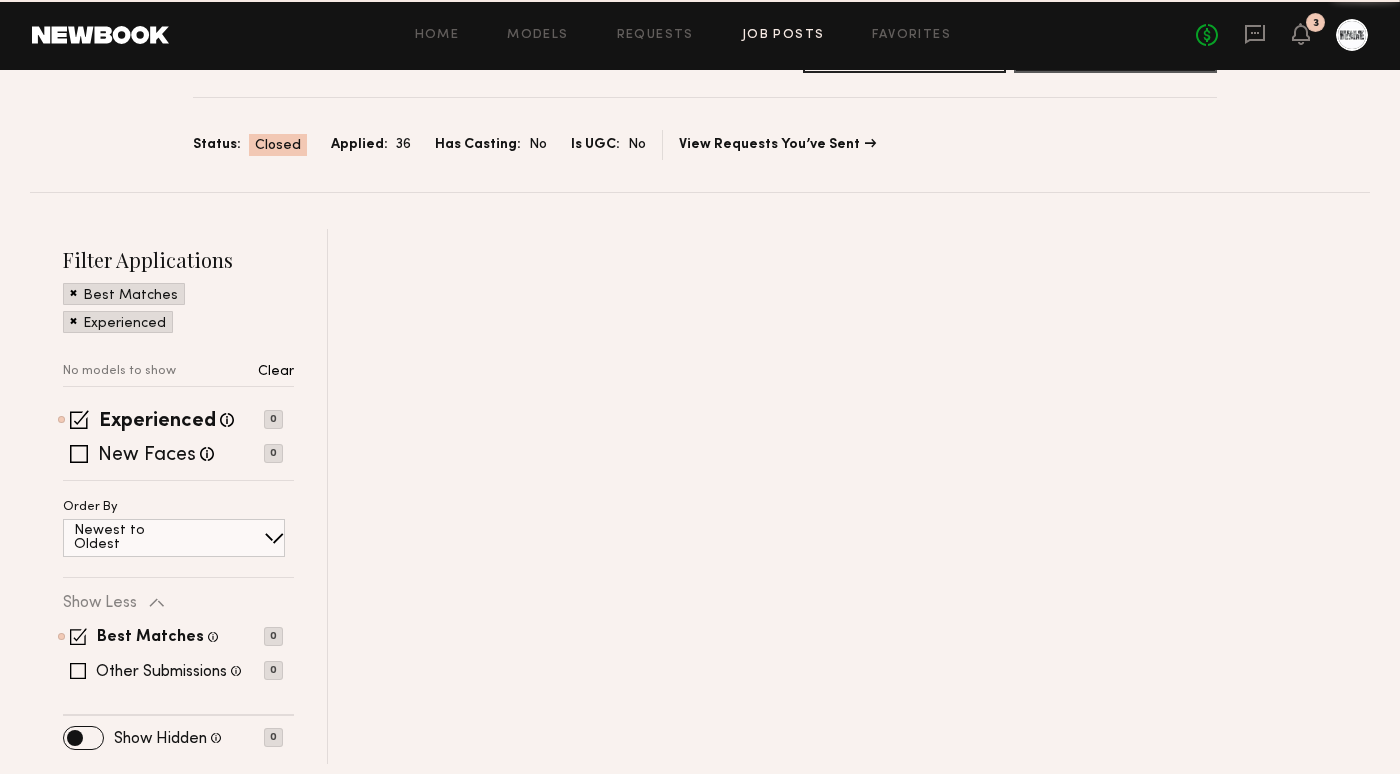 scroll, scrollTop: 0, scrollLeft: 0, axis: both 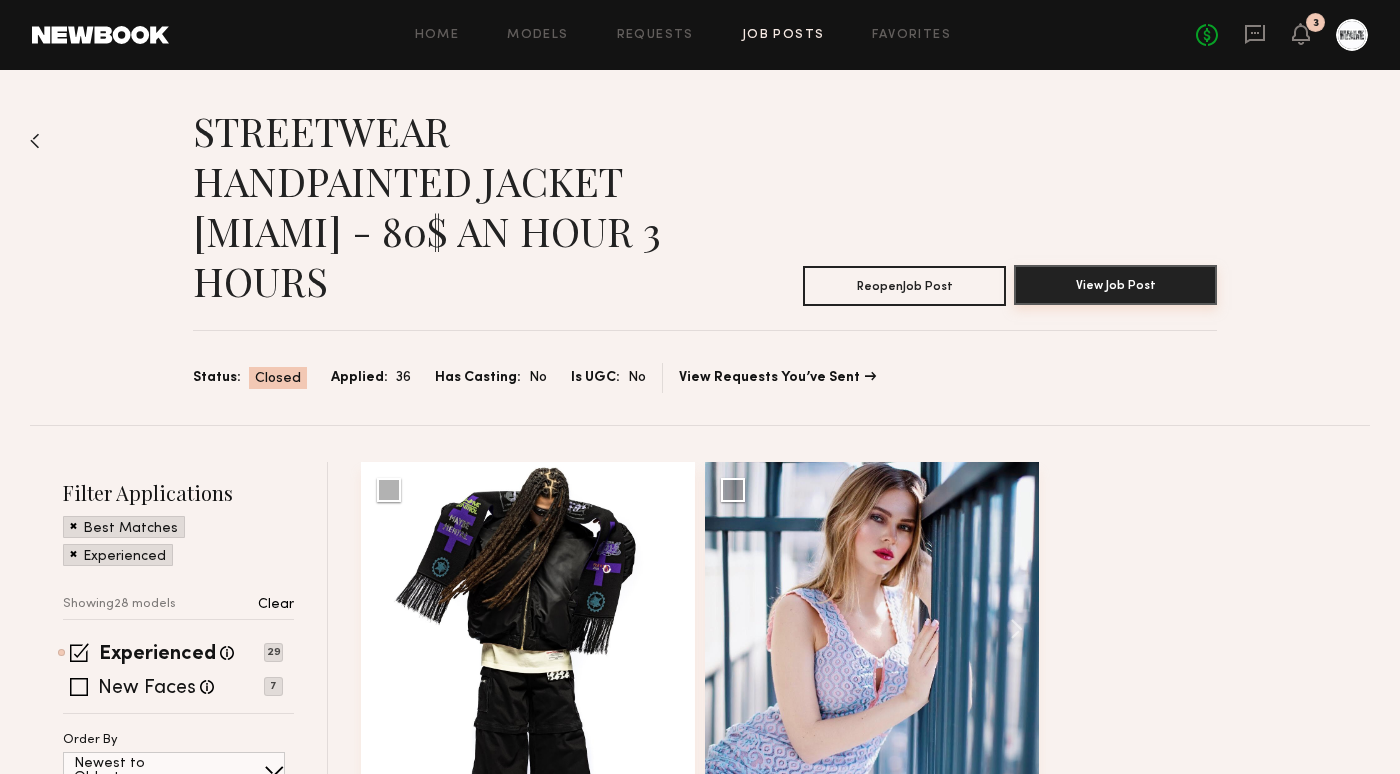 click on "View Job Post" 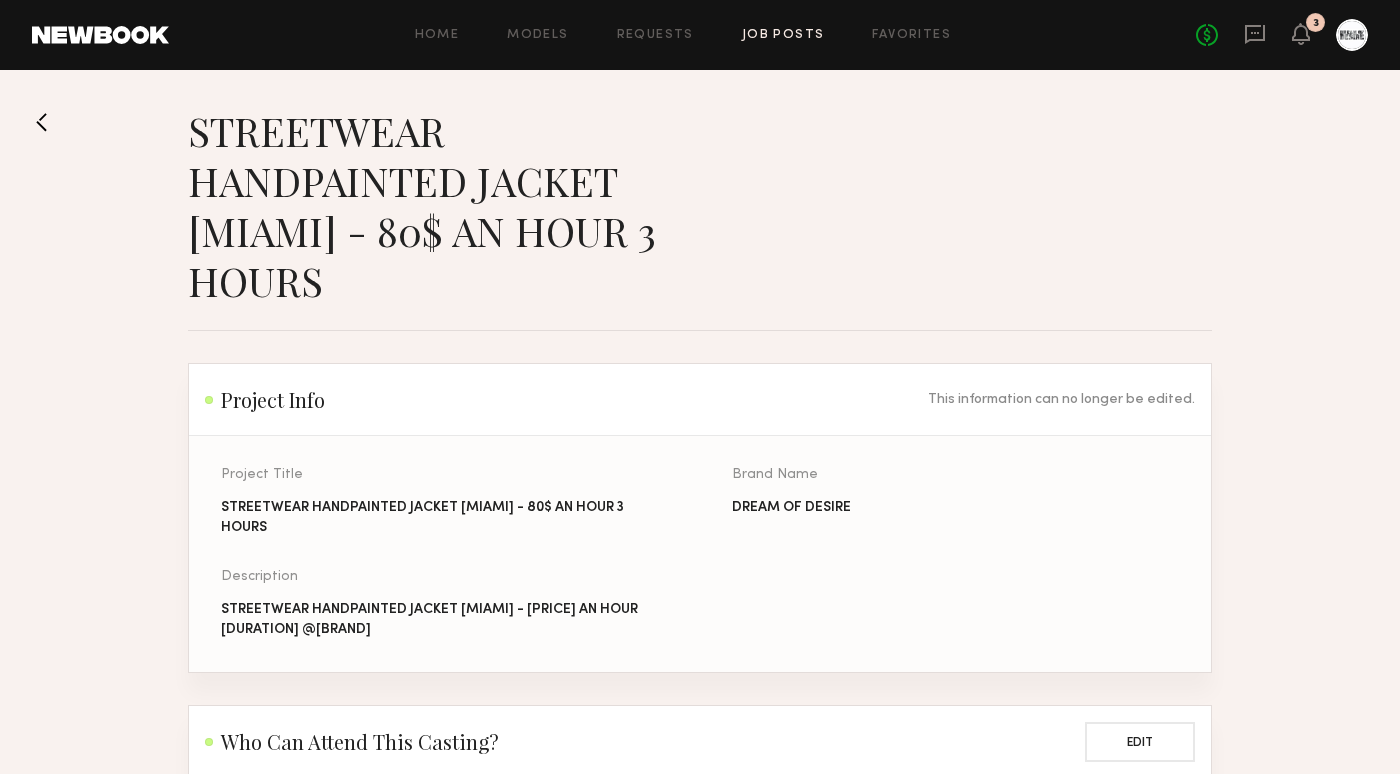 click on "STREETWEAR HANDPAINTED JACKET [MIAMI] - 80$ AN HOUR 3 HOURS" 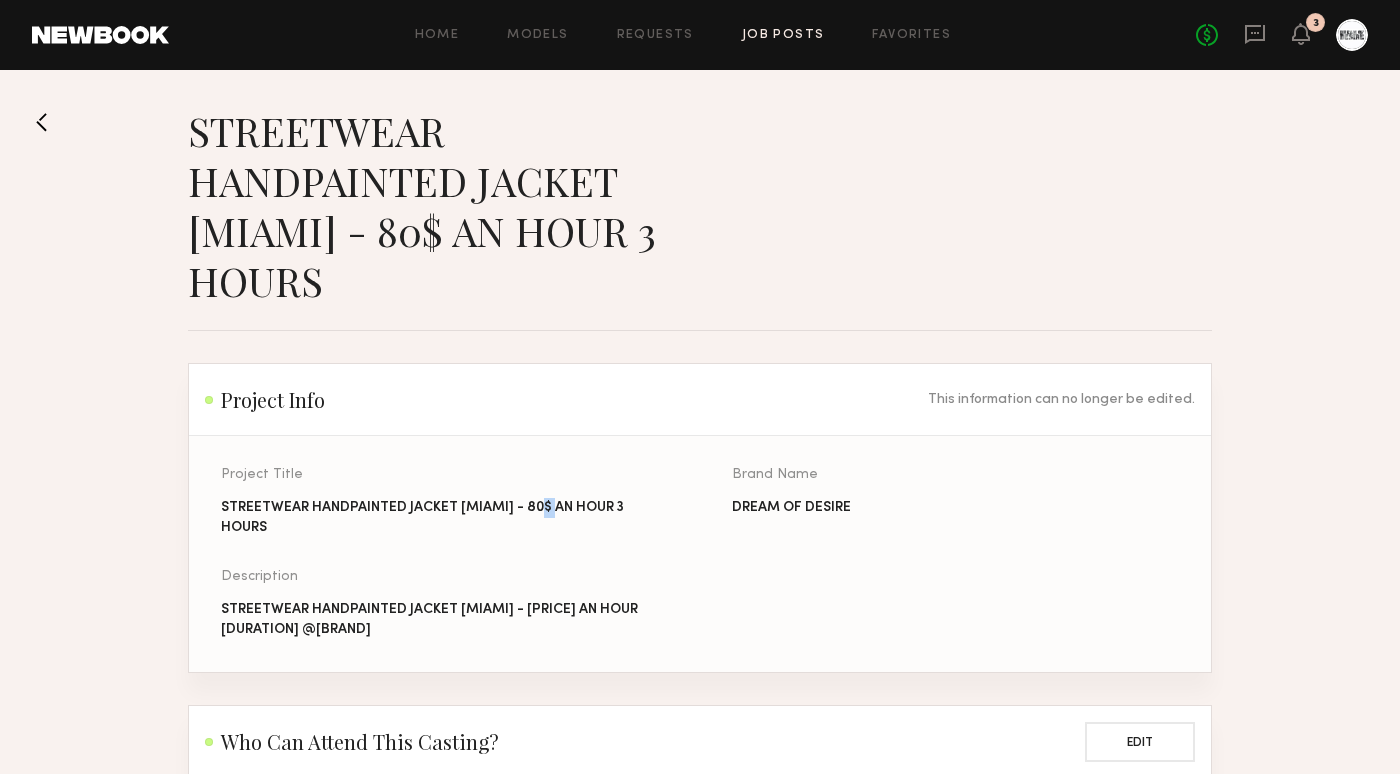click on "STREETWEAR HANDPAINTED JACKET [MIAMI] - 80$ AN HOUR 3 HOURS" 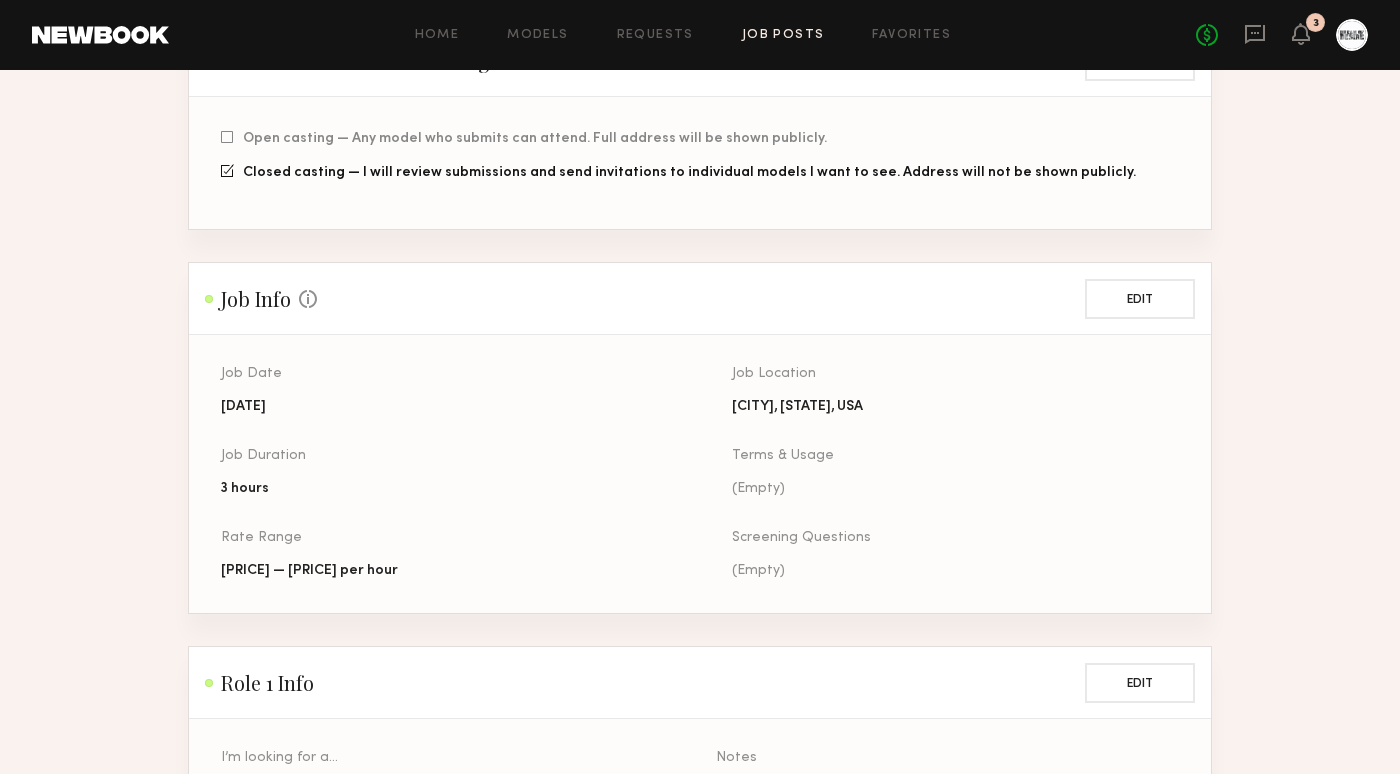 scroll, scrollTop: 730, scrollLeft: 0, axis: vertical 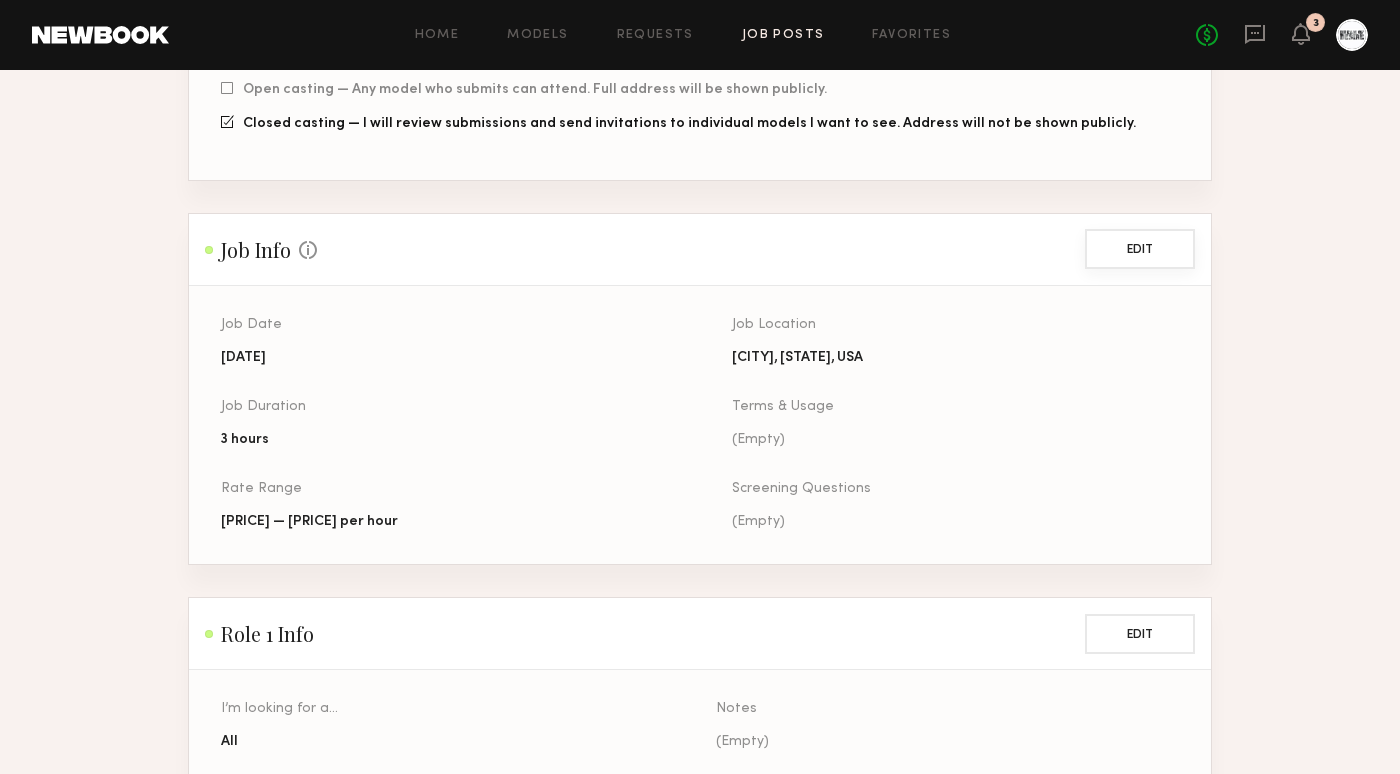 click on "Edit" 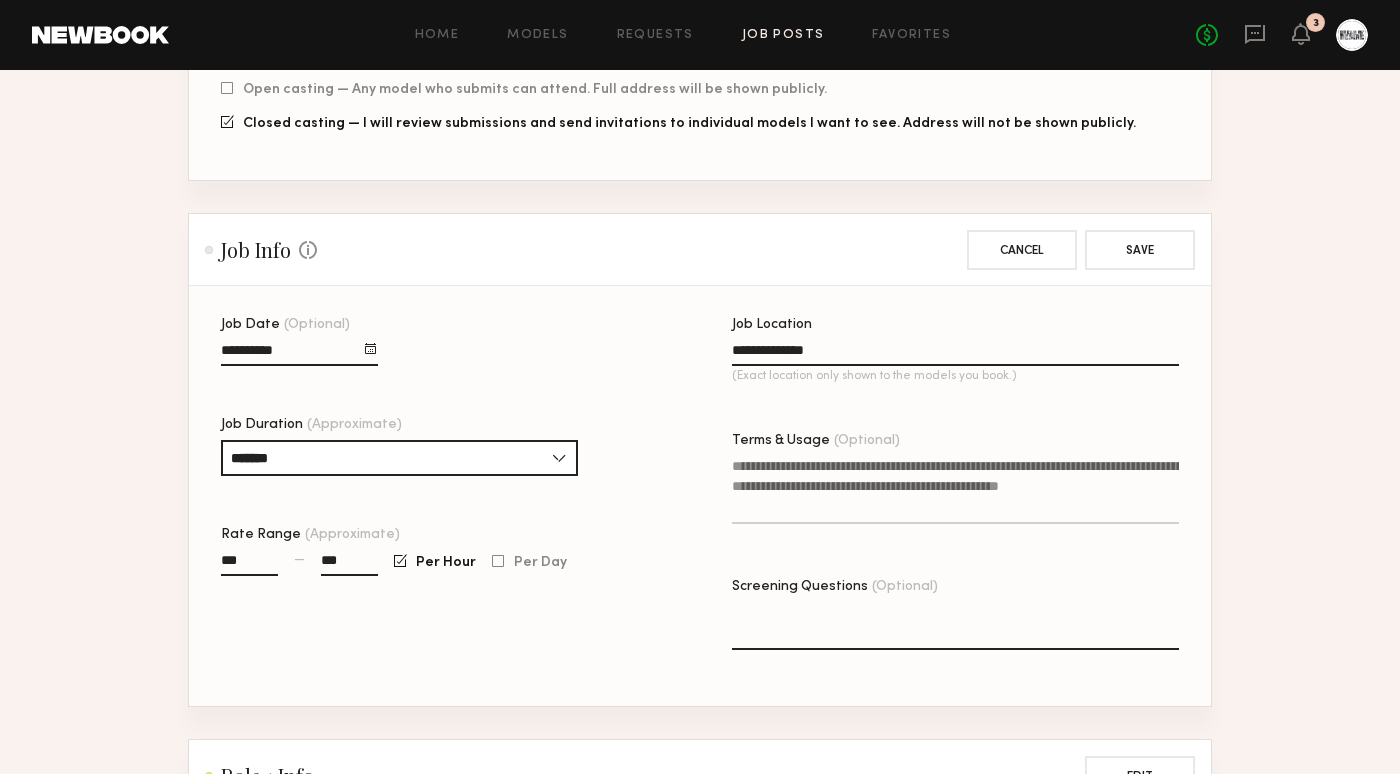 click 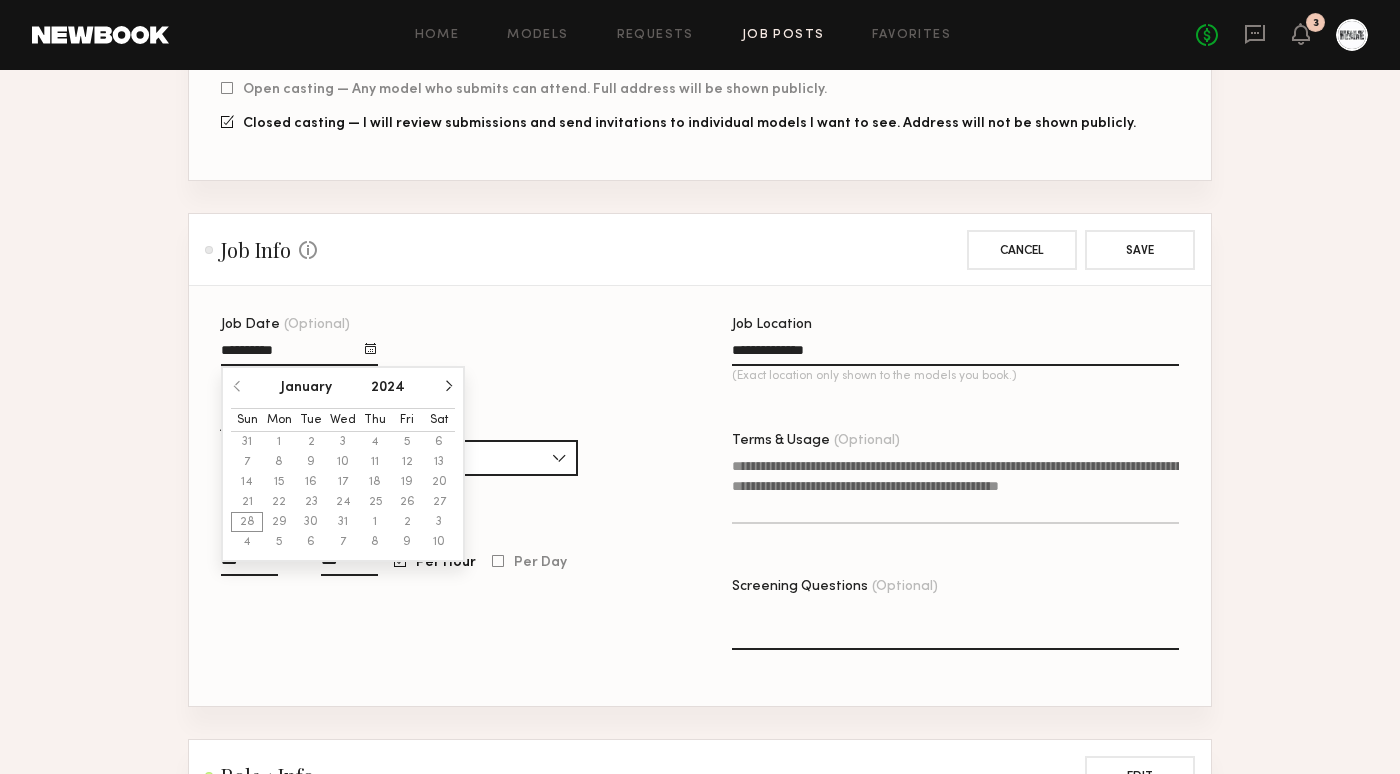 click on "2024" 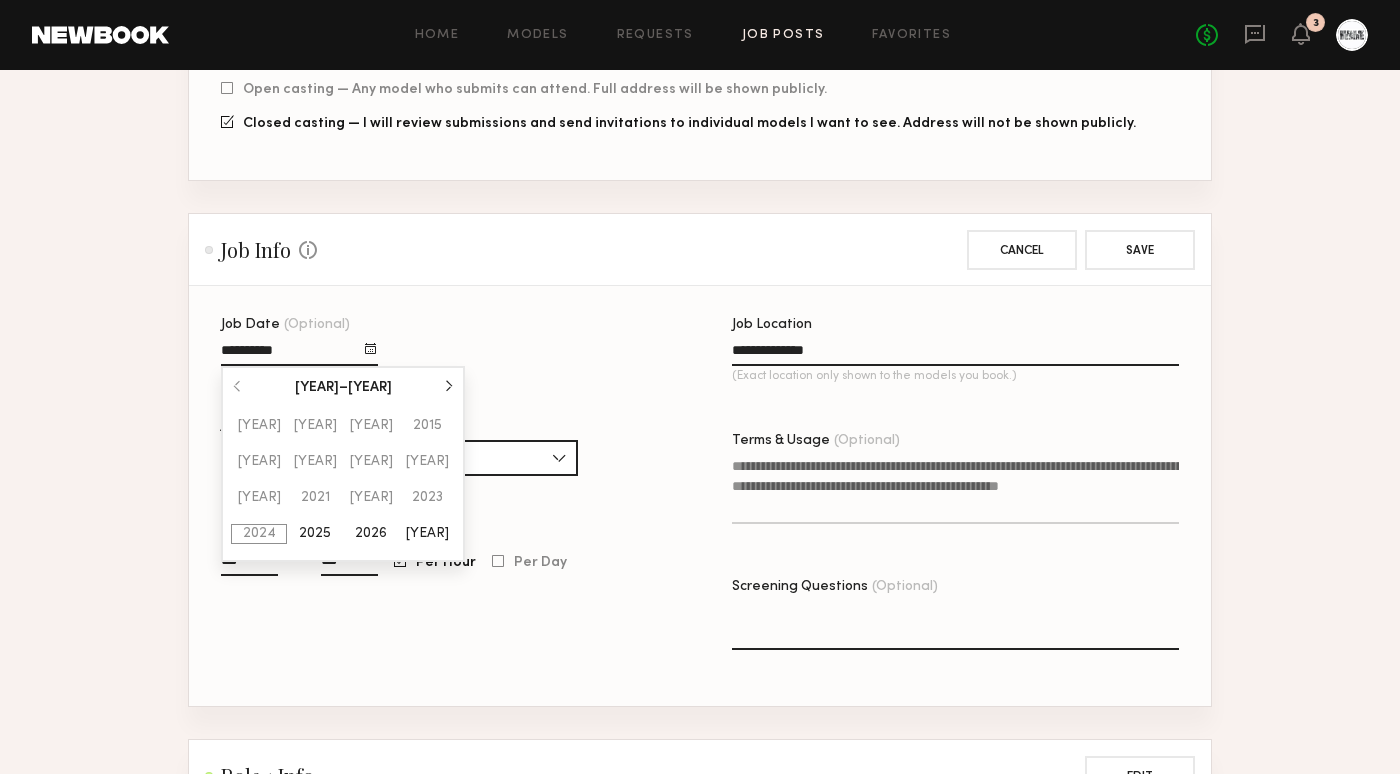 click on "2025" 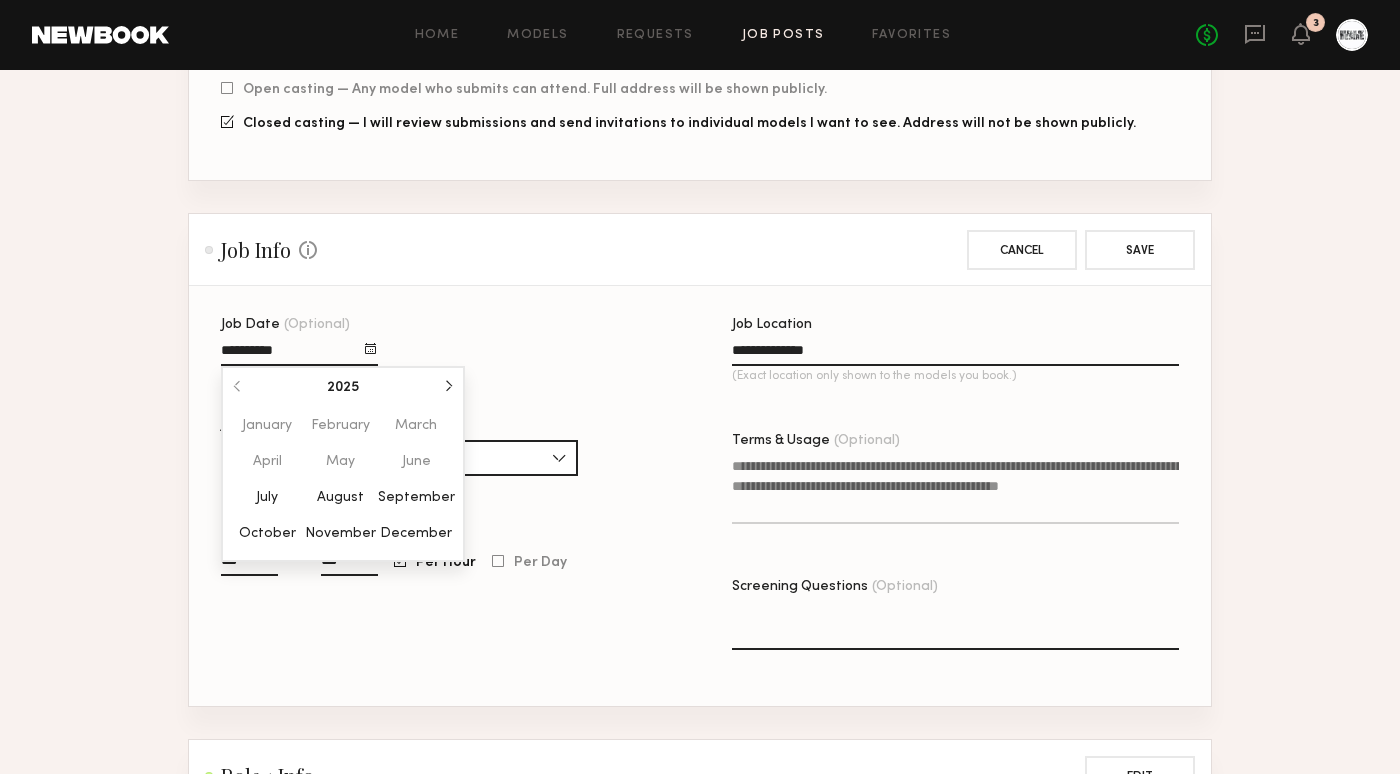 click on "July" 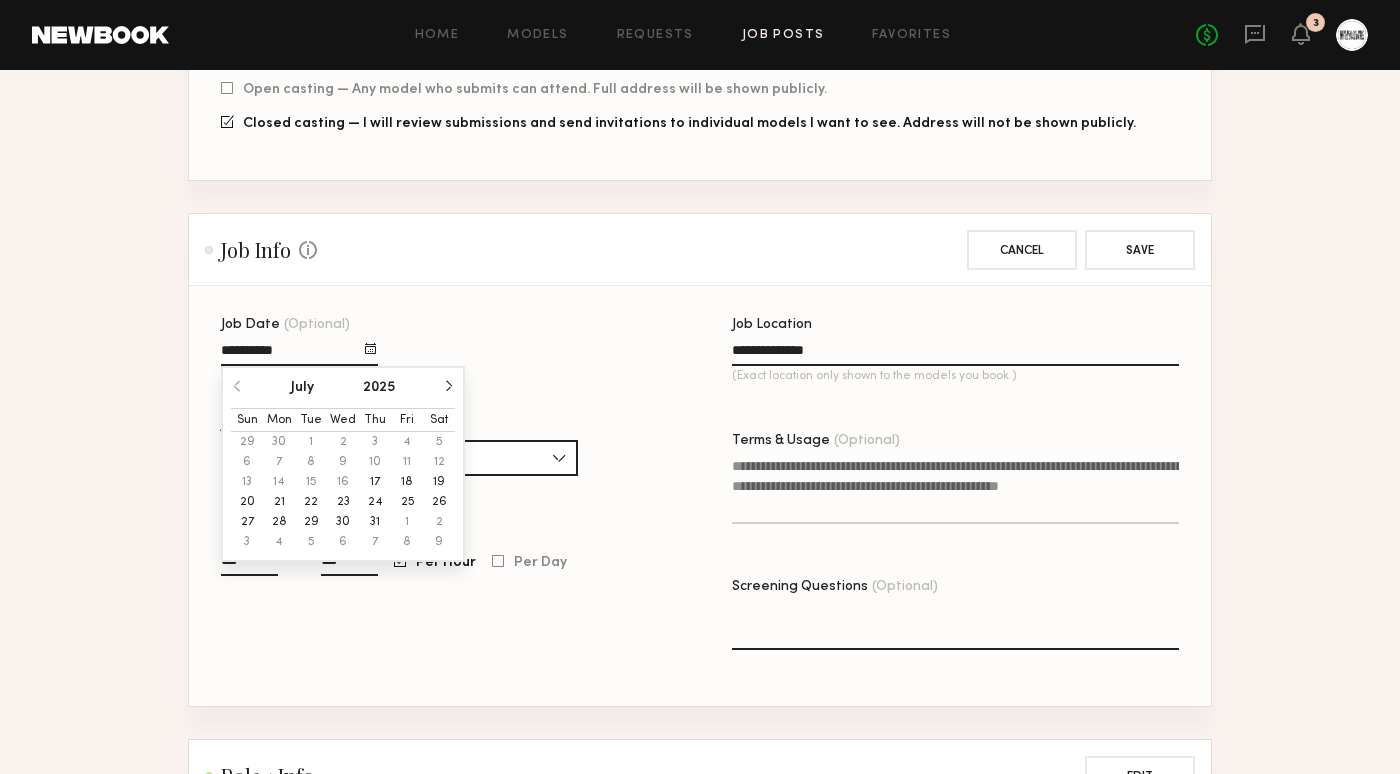 click on "21" 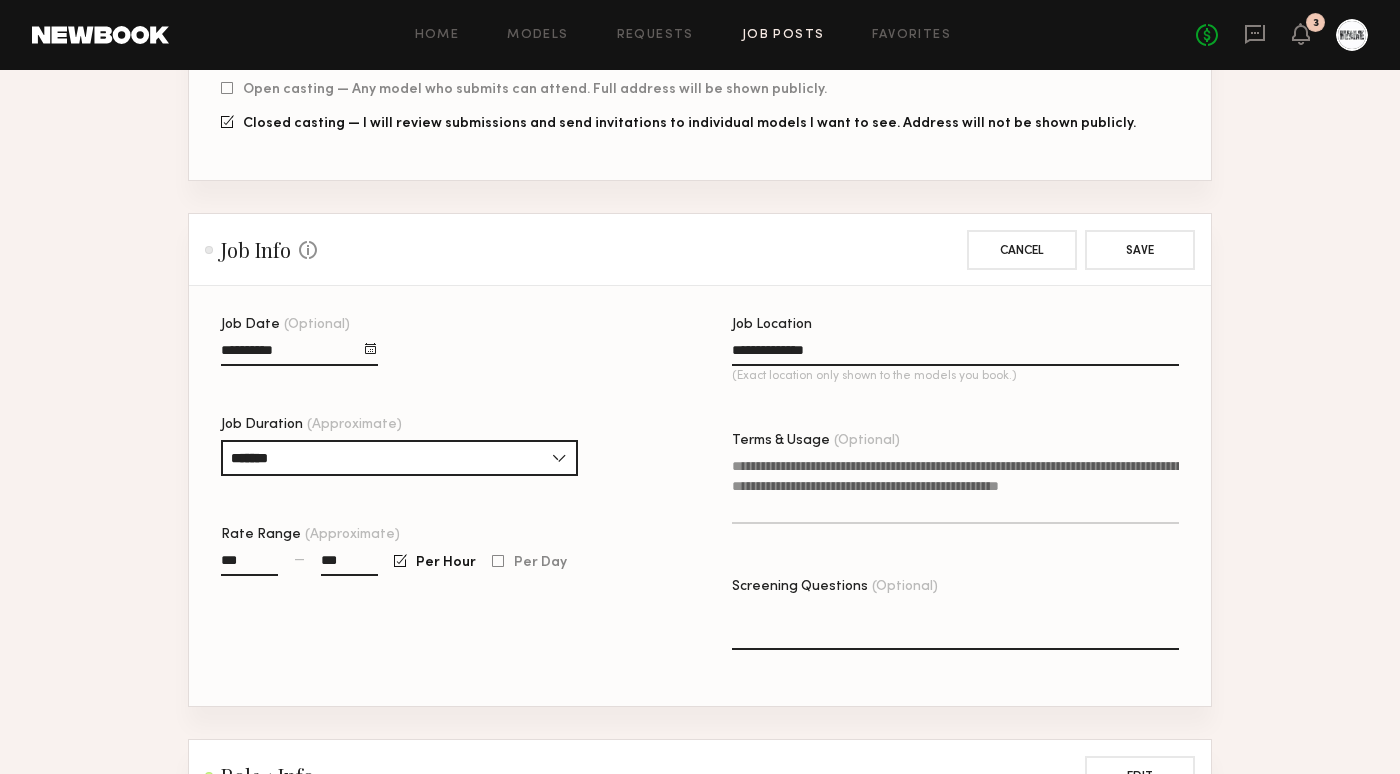 click 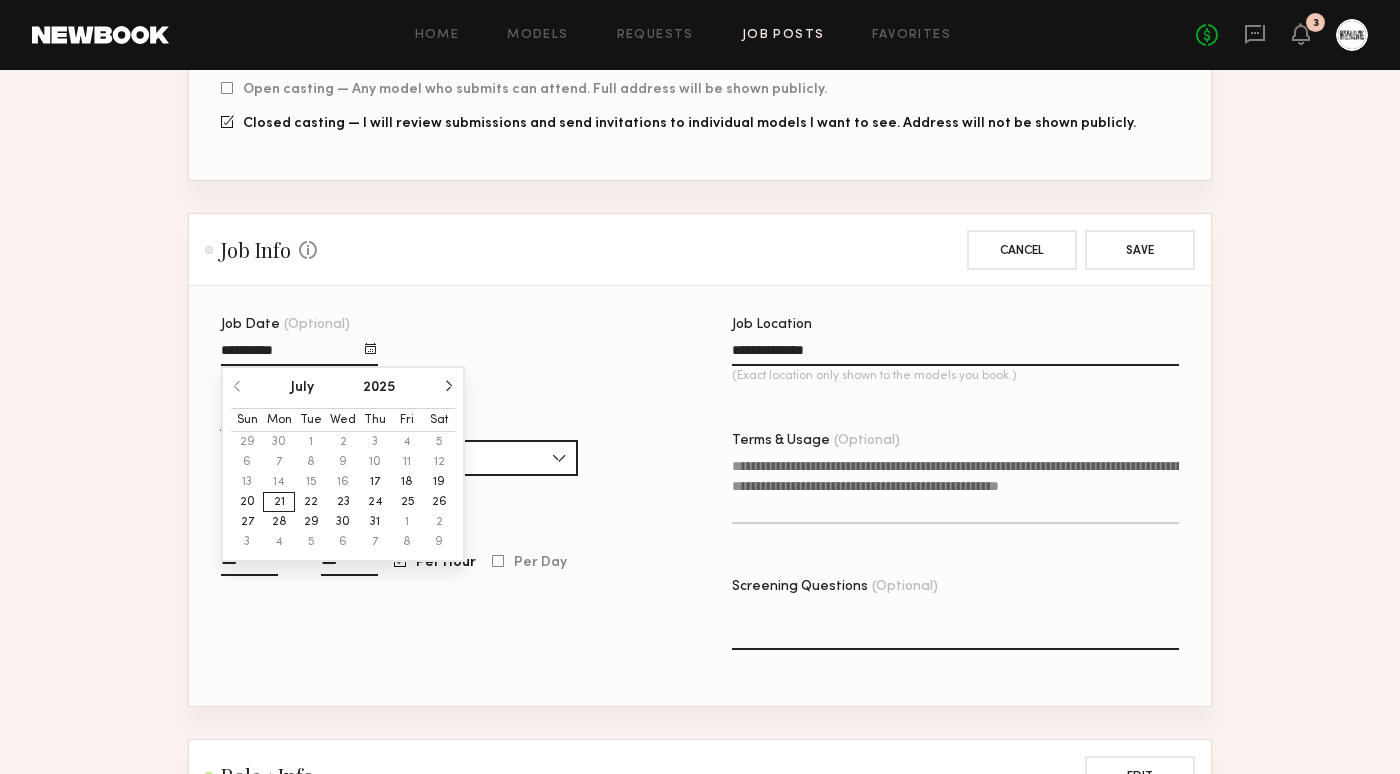 click on "26" 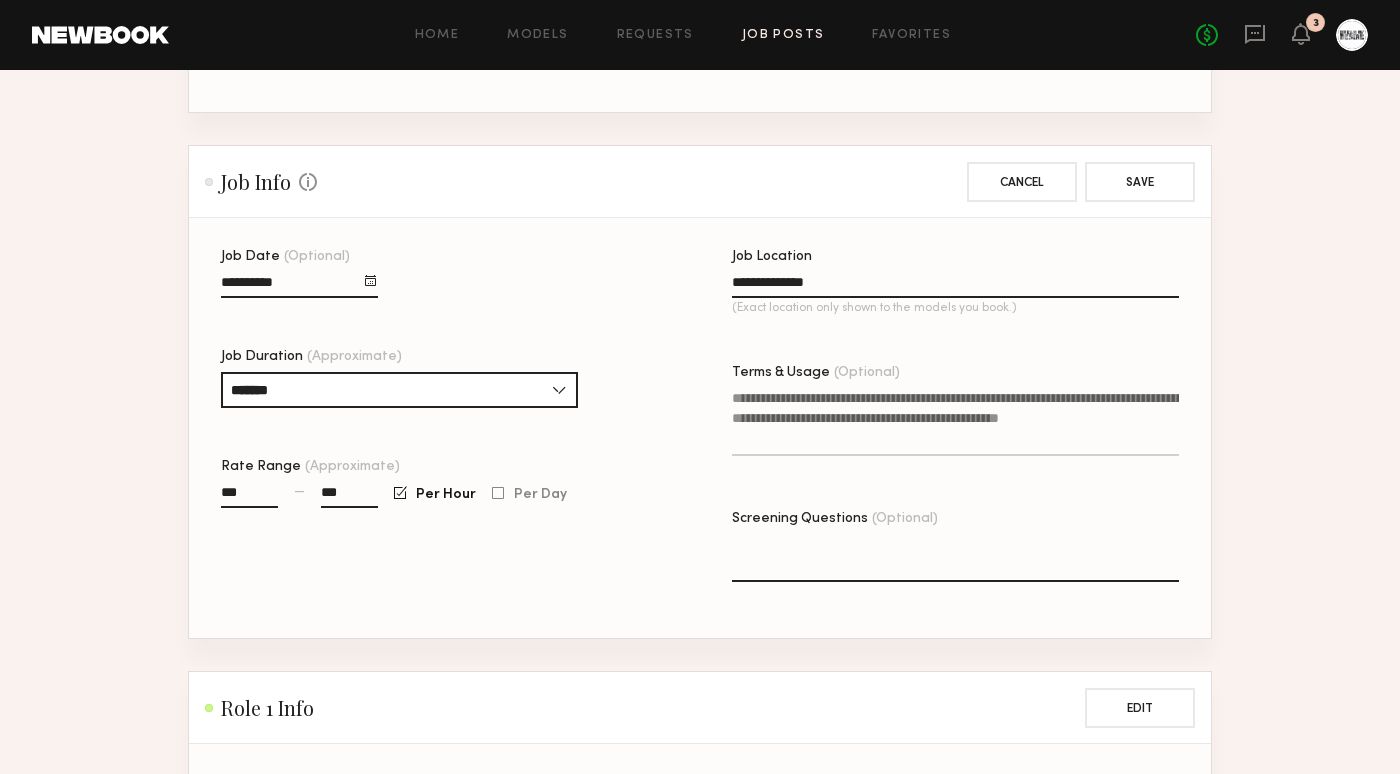 scroll, scrollTop: 799, scrollLeft: 0, axis: vertical 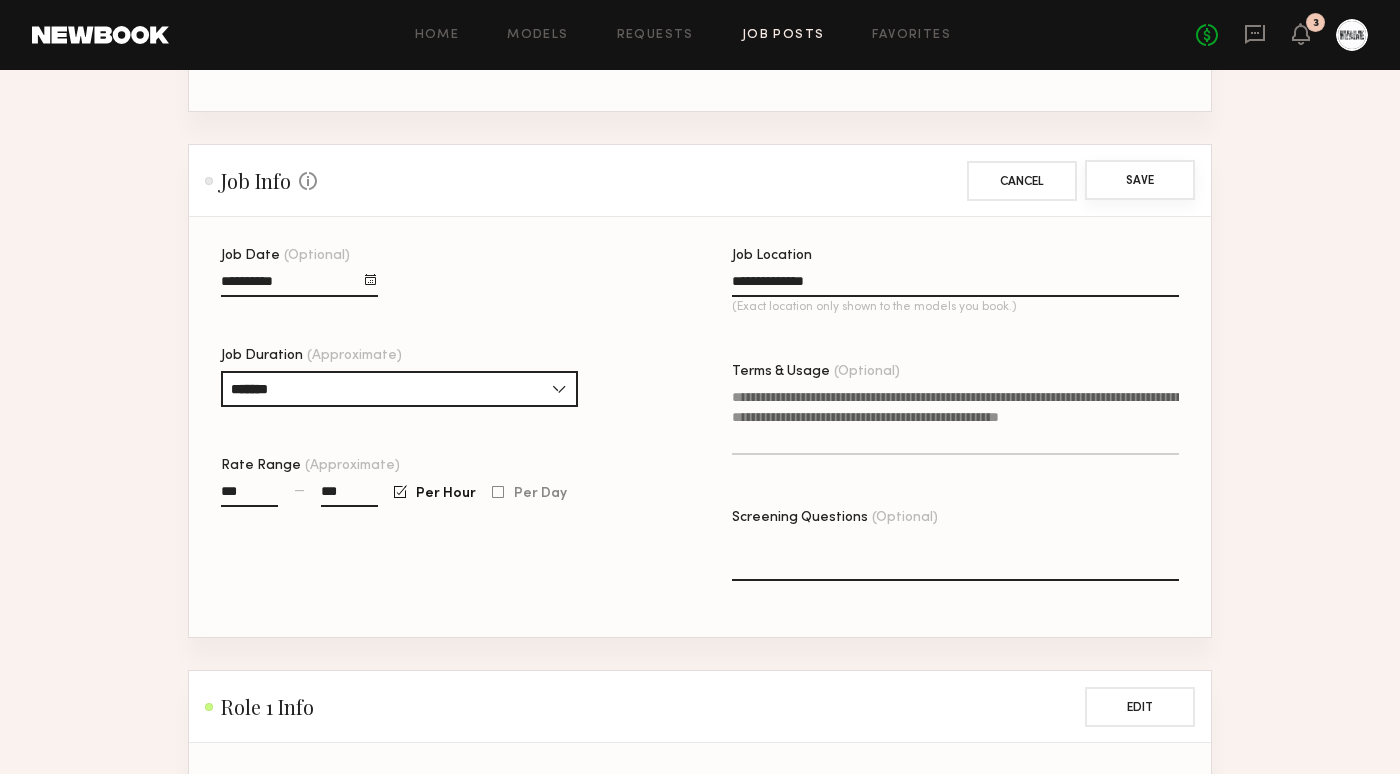 click on "Save" 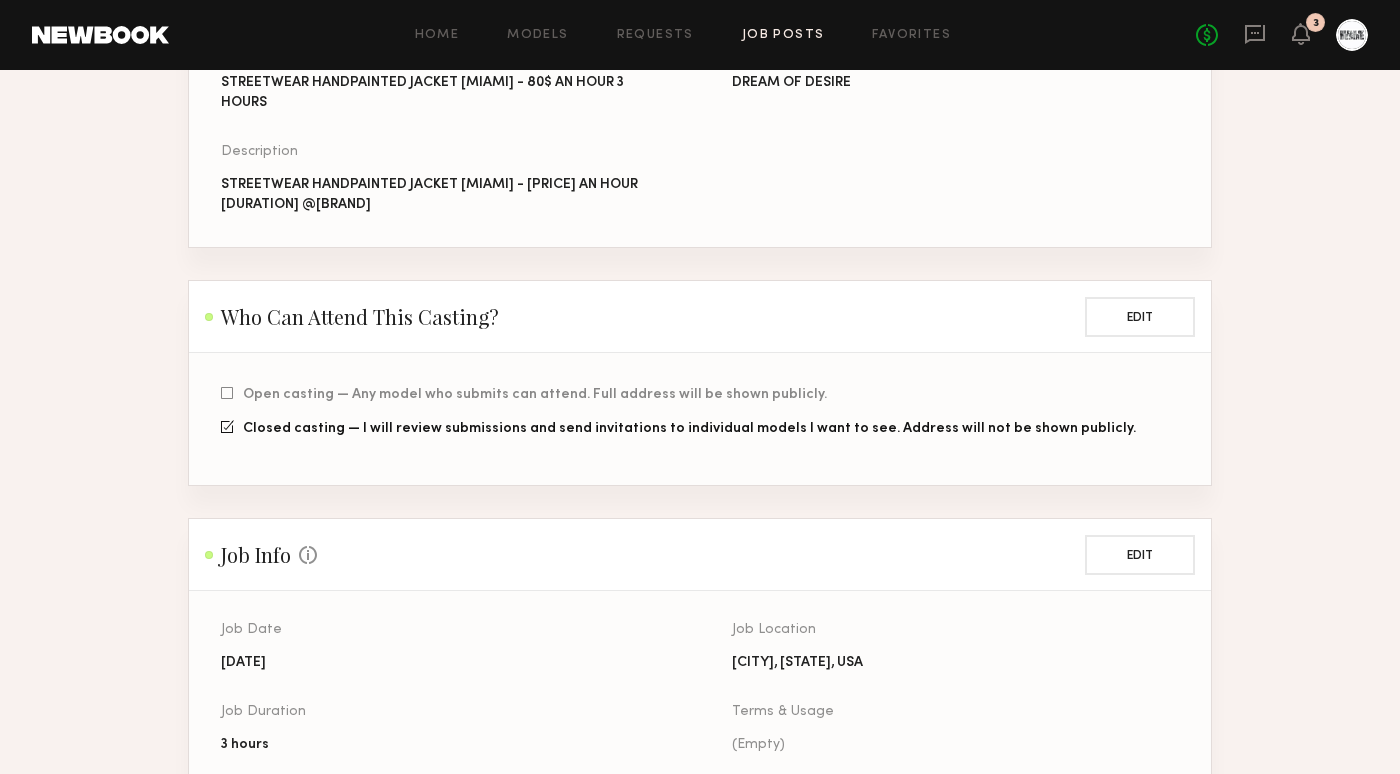scroll, scrollTop: 415, scrollLeft: 0, axis: vertical 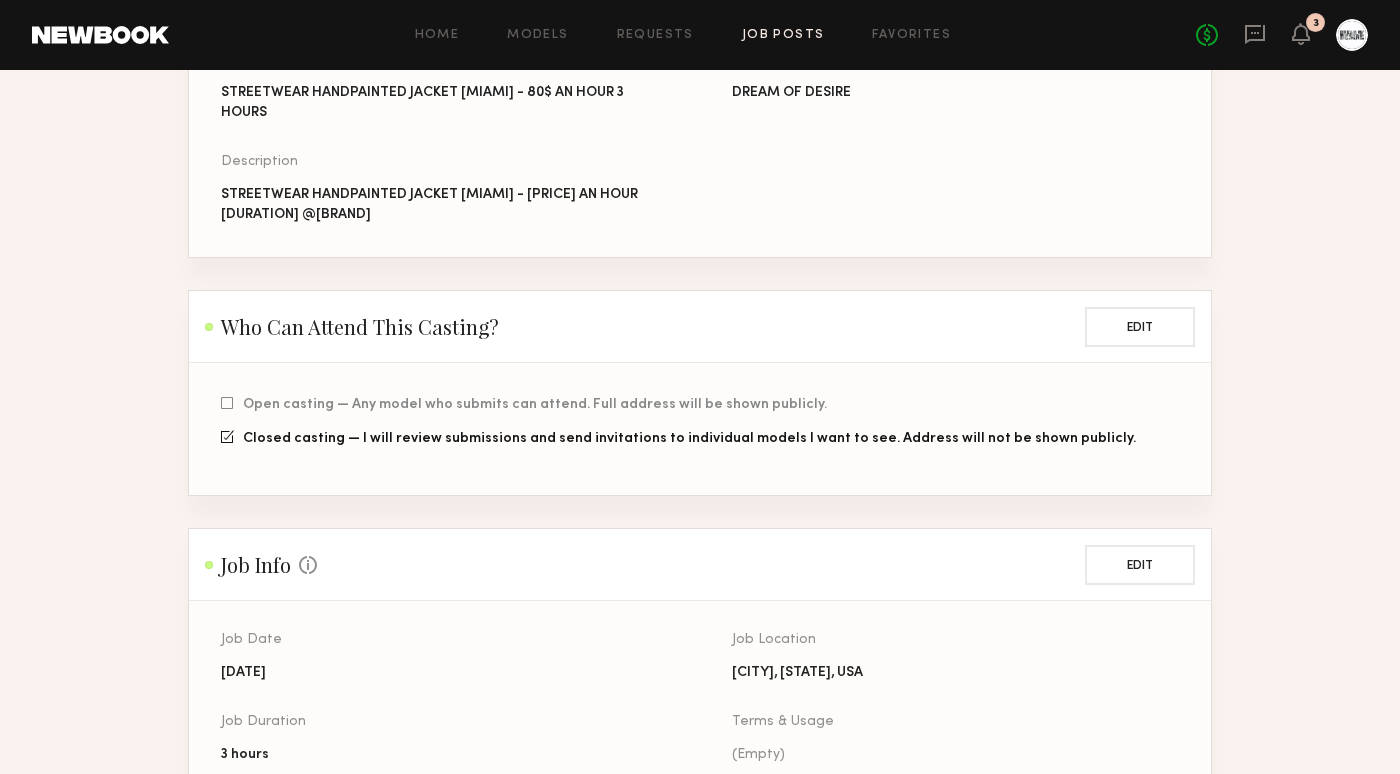 click 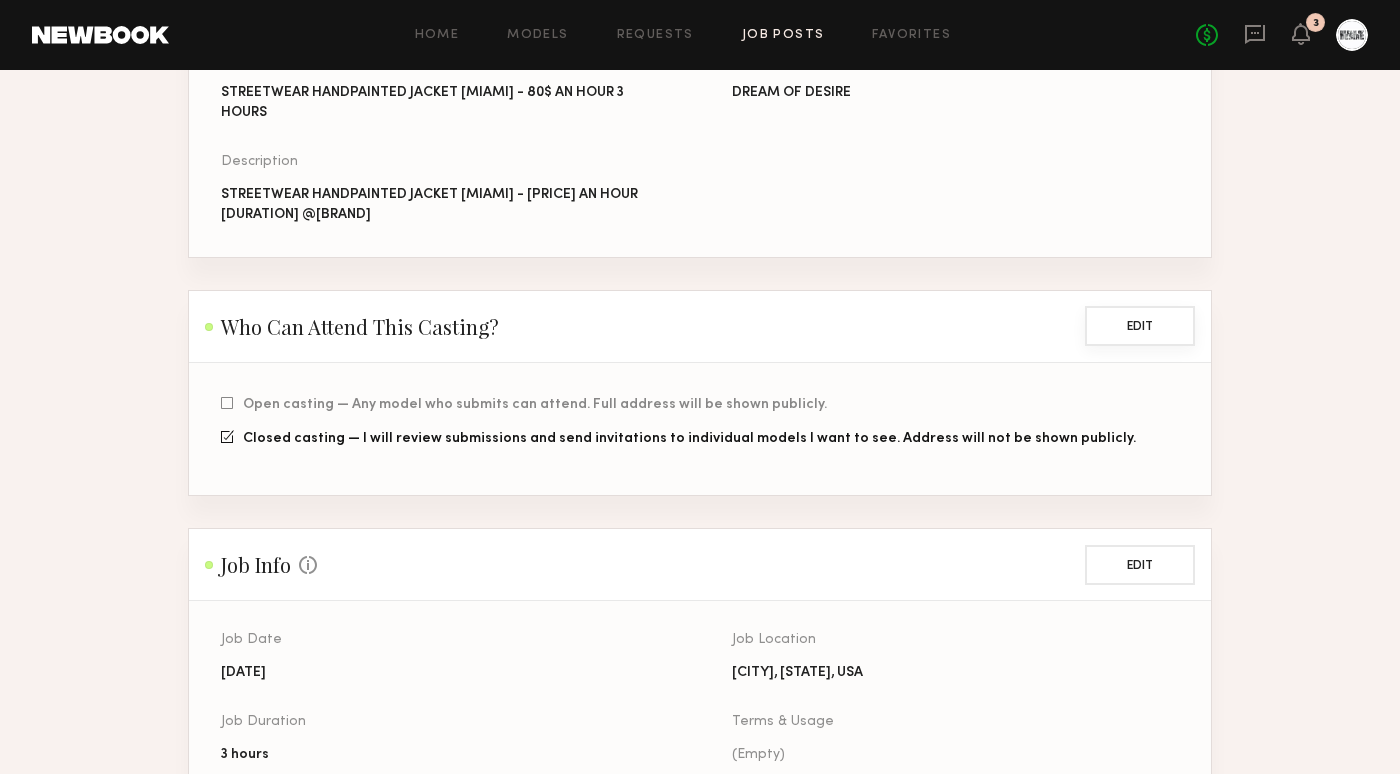 click on "Edit" 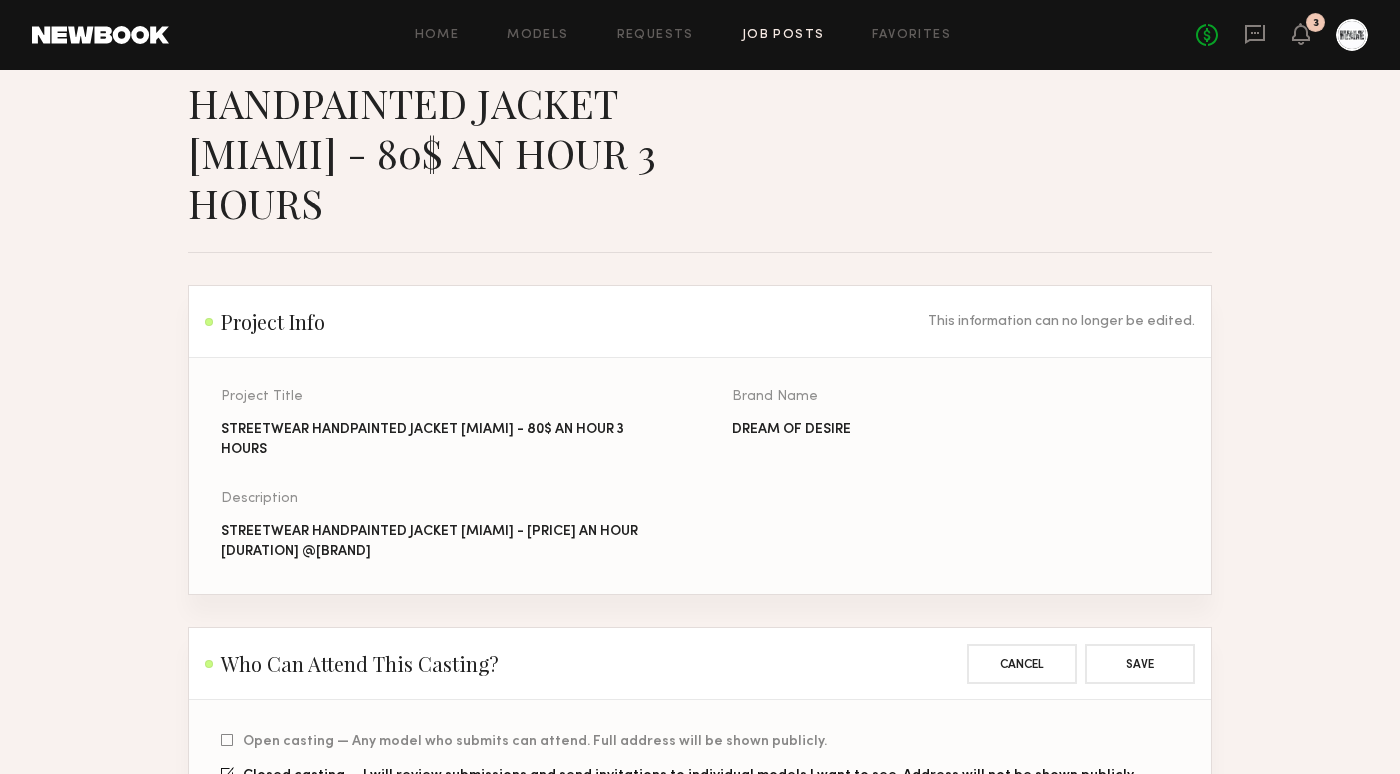 scroll, scrollTop: 0, scrollLeft: 0, axis: both 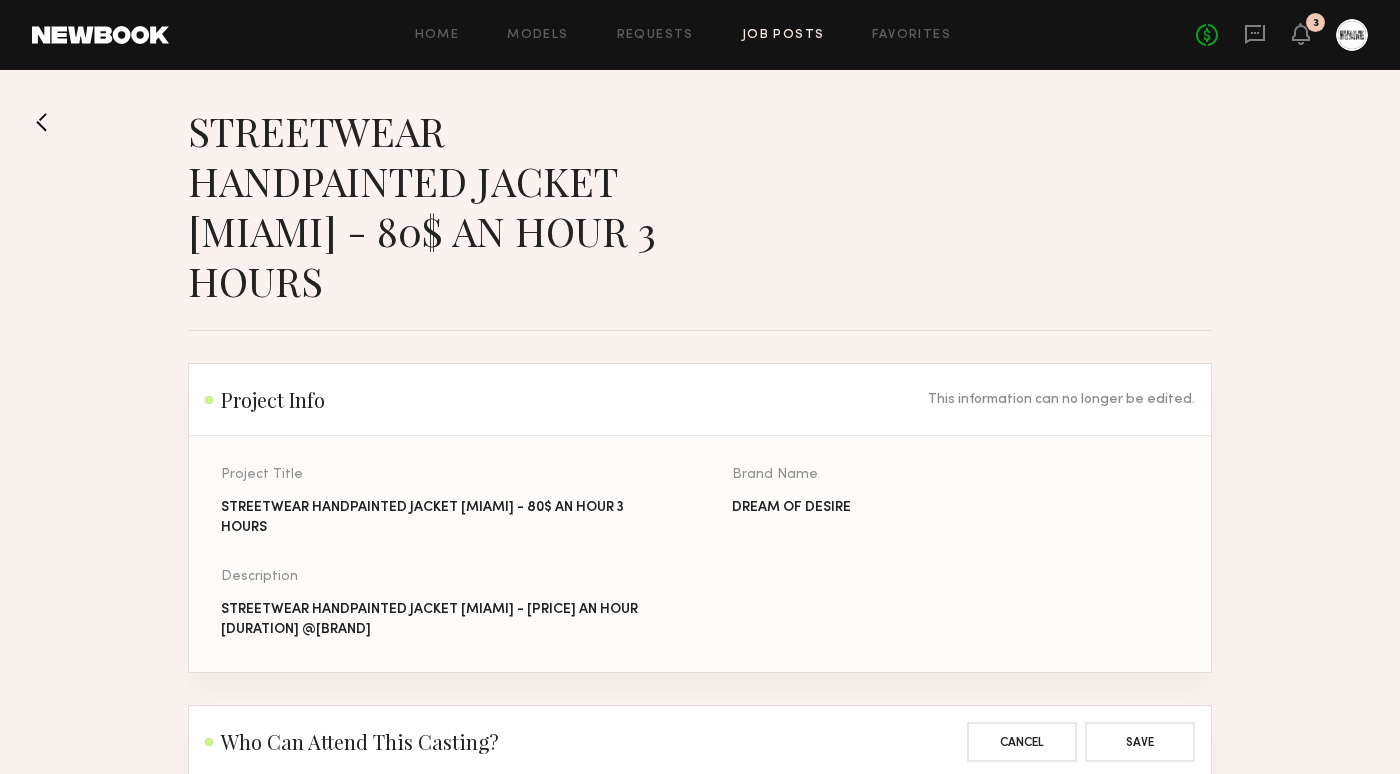 click on "Job Posts" 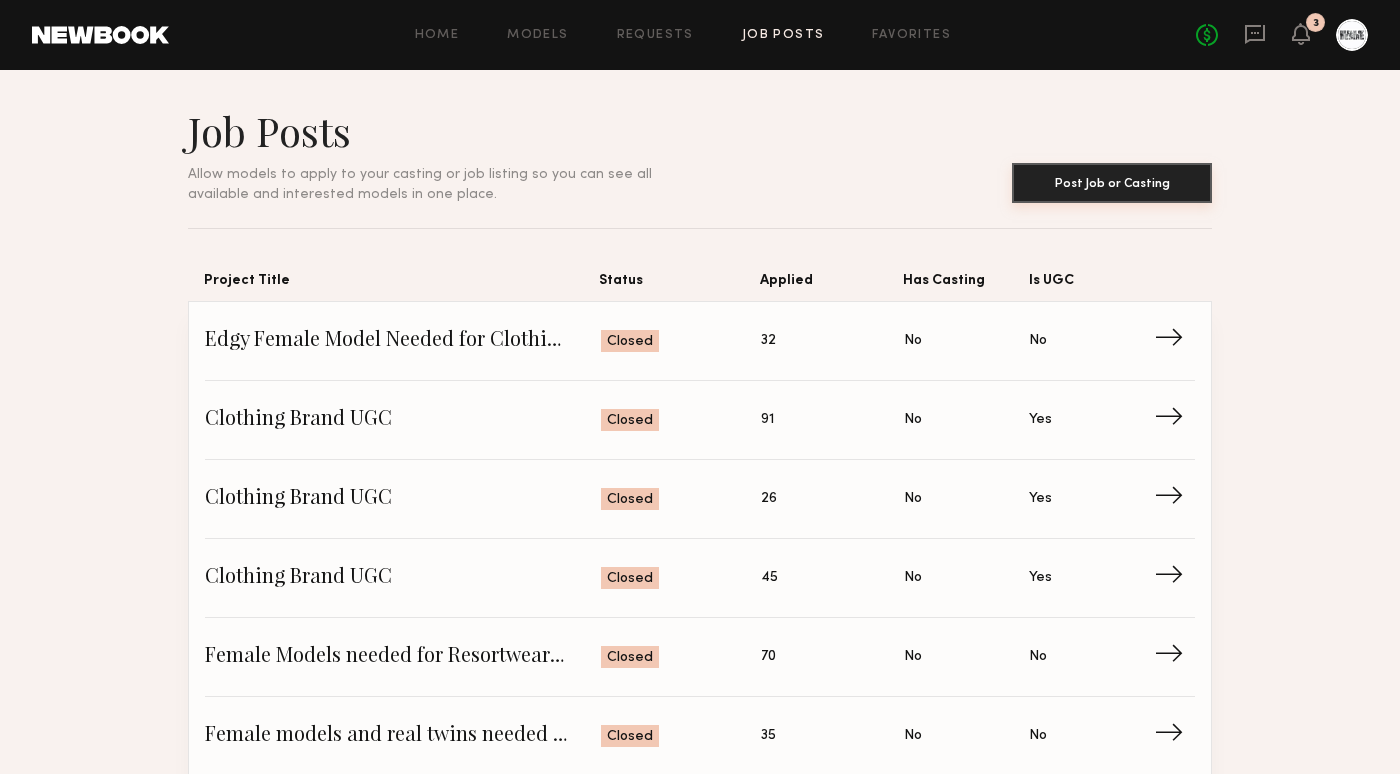 click on "Post Job or Casting" 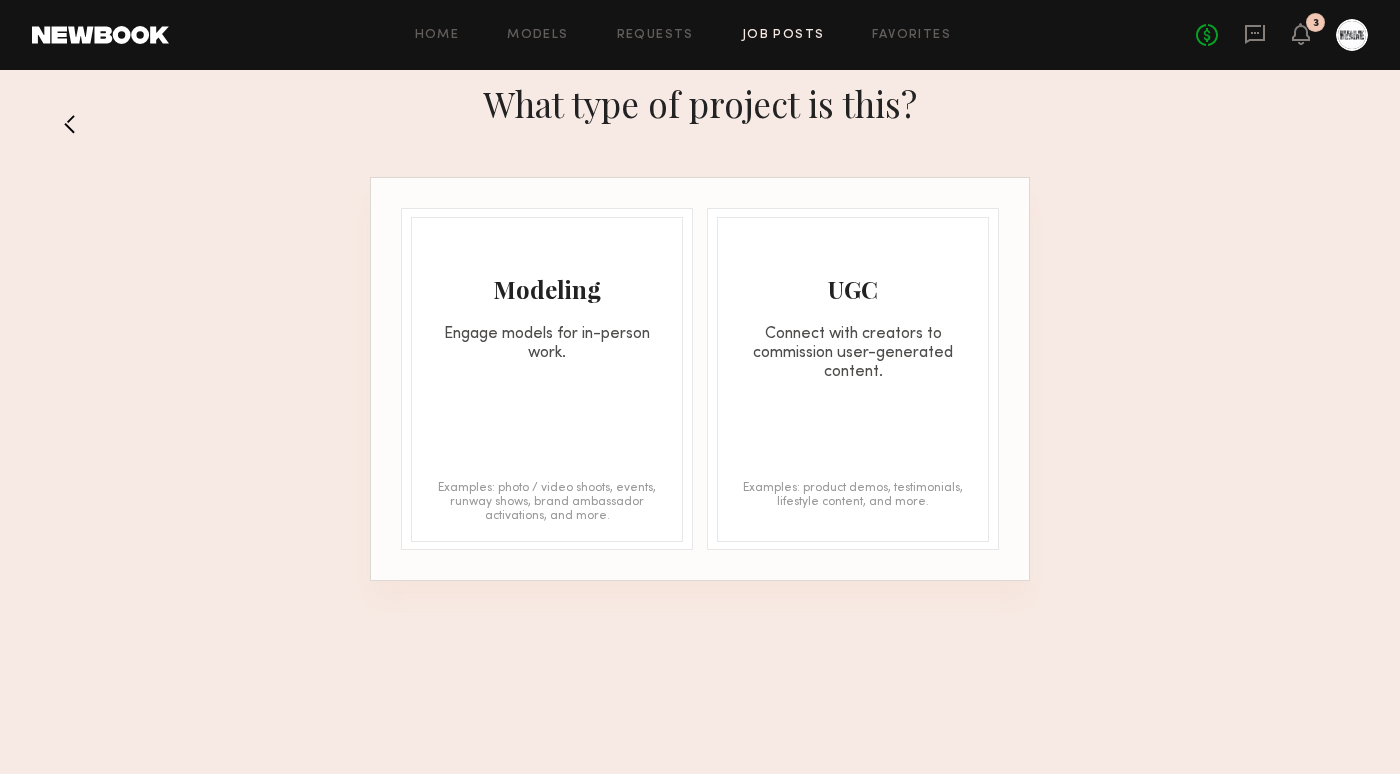 click on "Modeling" 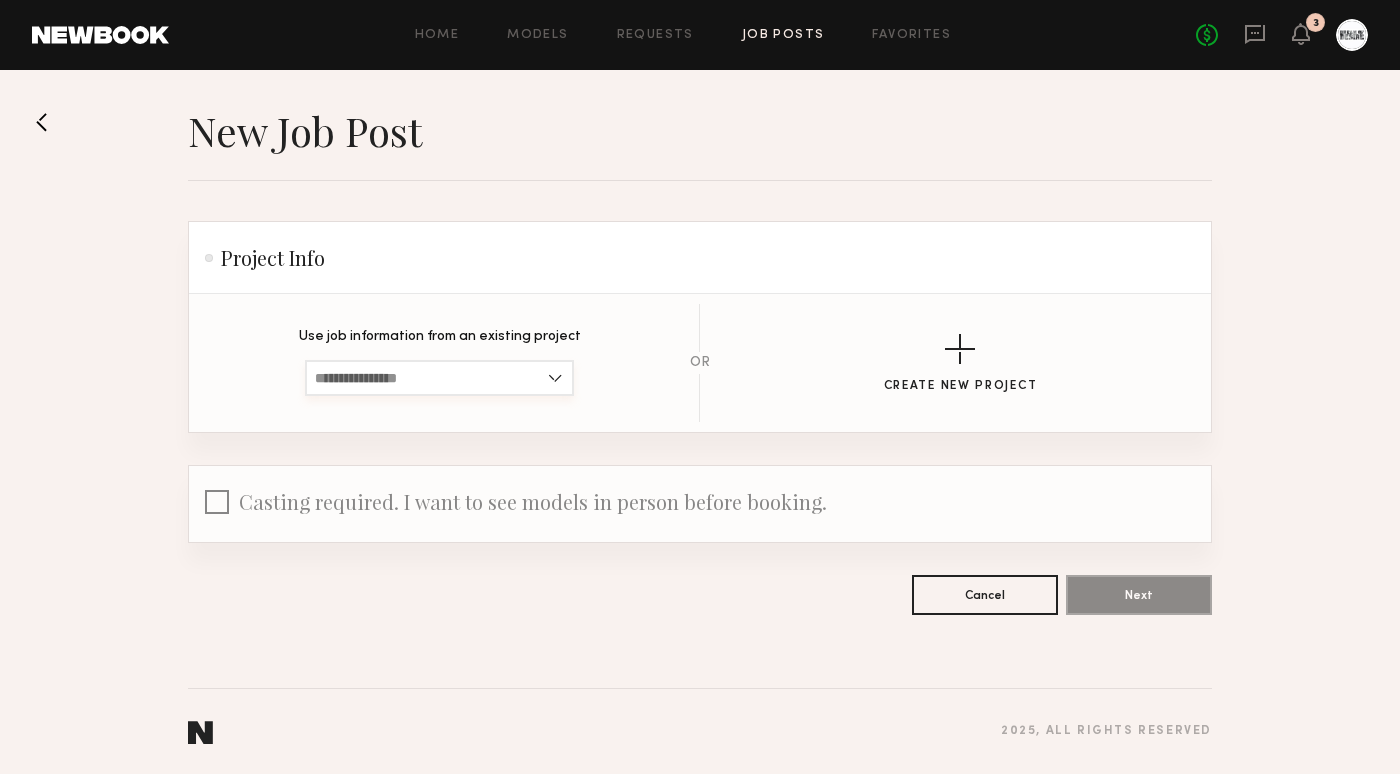 click at bounding box center [439, 378] 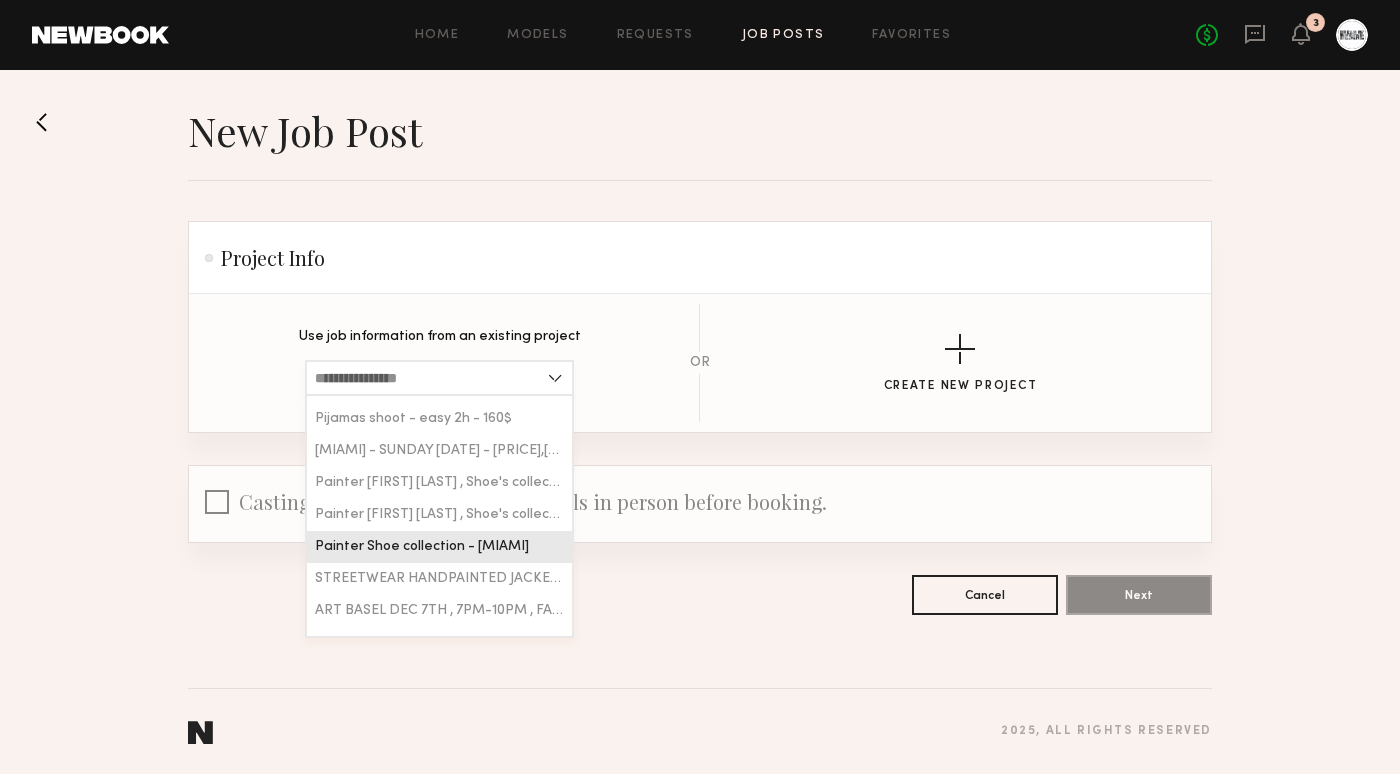 scroll, scrollTop: 91, scrollLeft: 0, axis: vertical 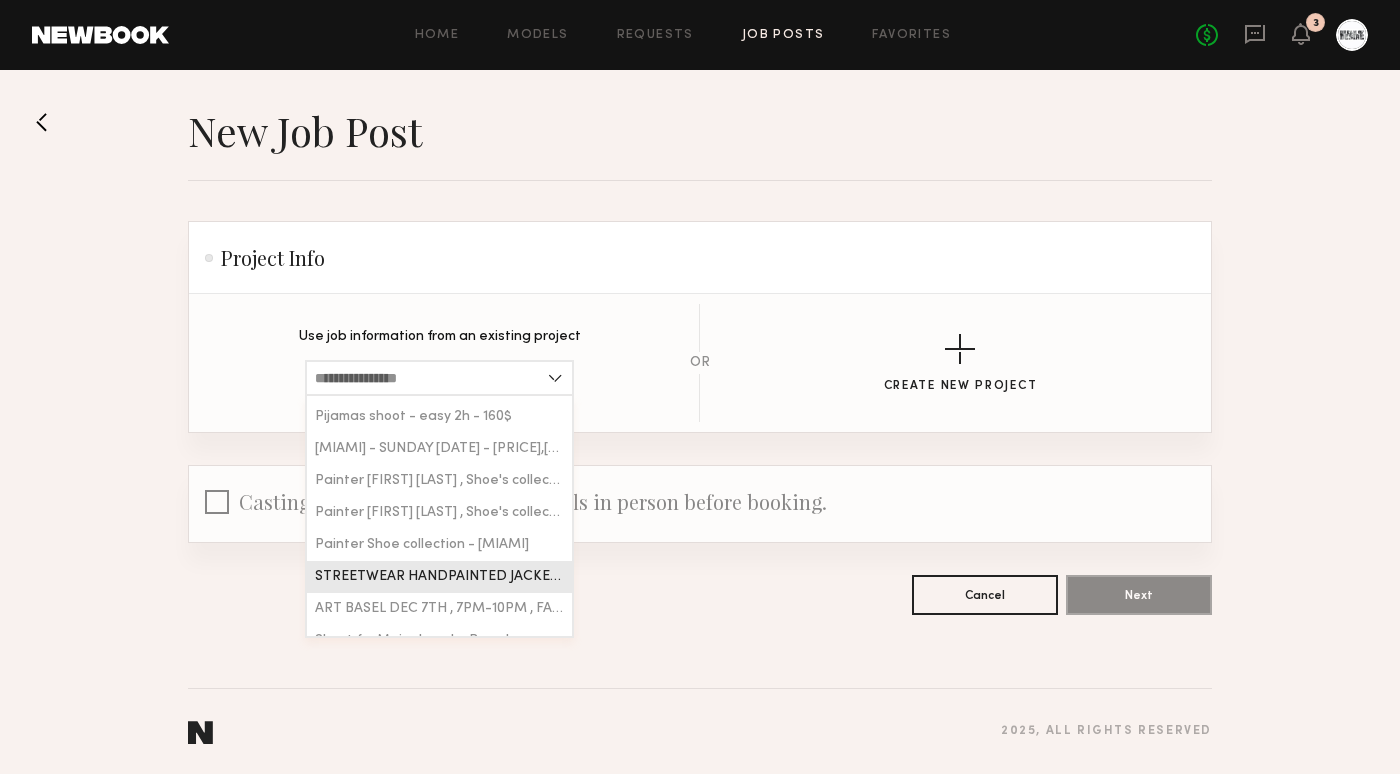 click on "STREETWEAR HANDPAINTED JACKET [MIAMI] - 80$ AN HOUR 3 HOURS" 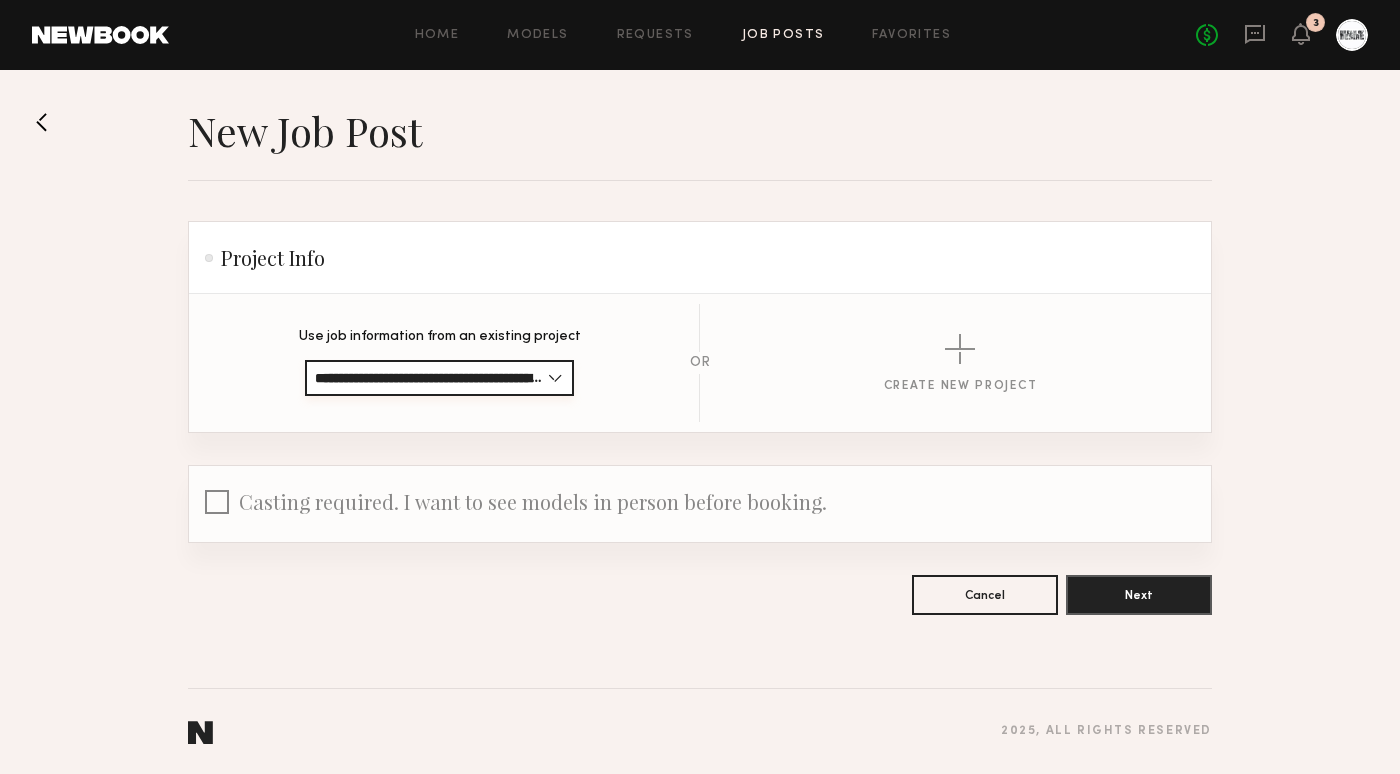 type on "**********" 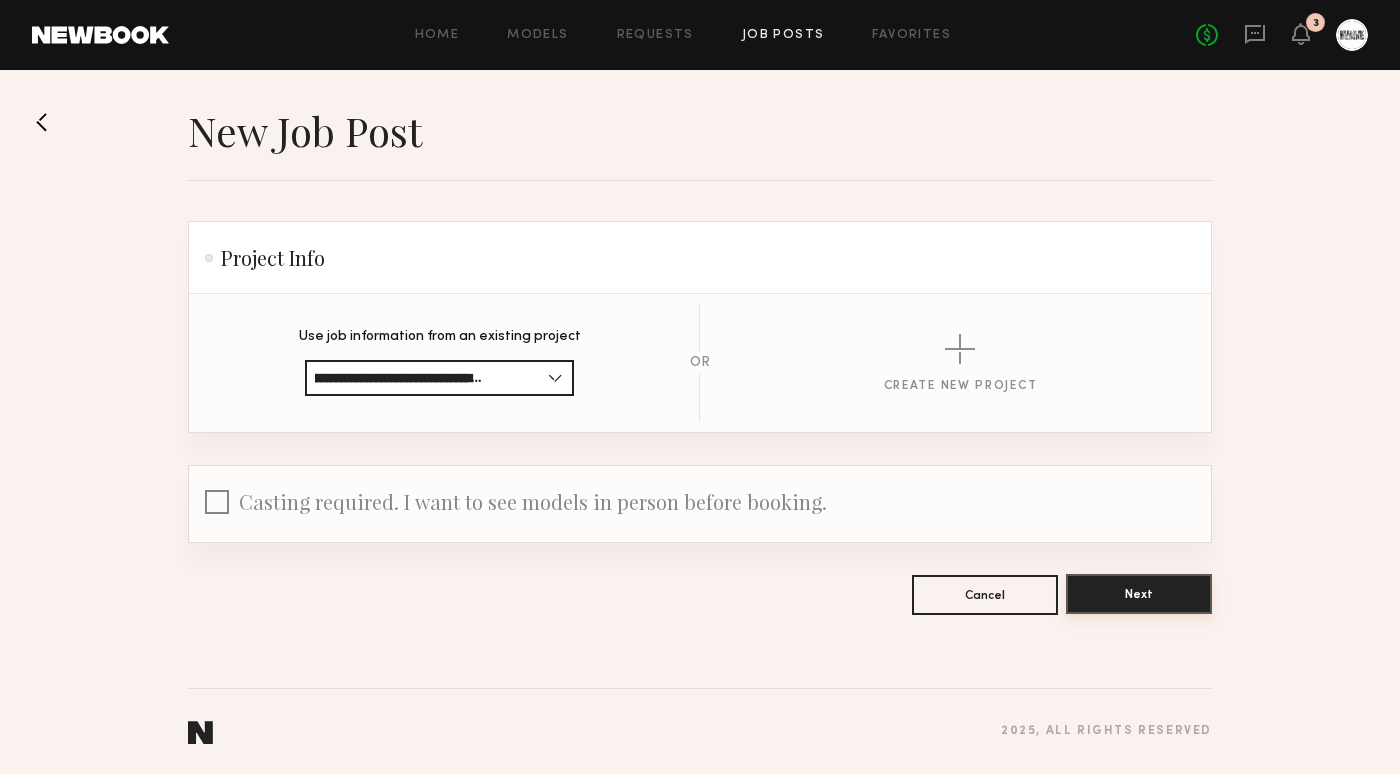 click on "Next" 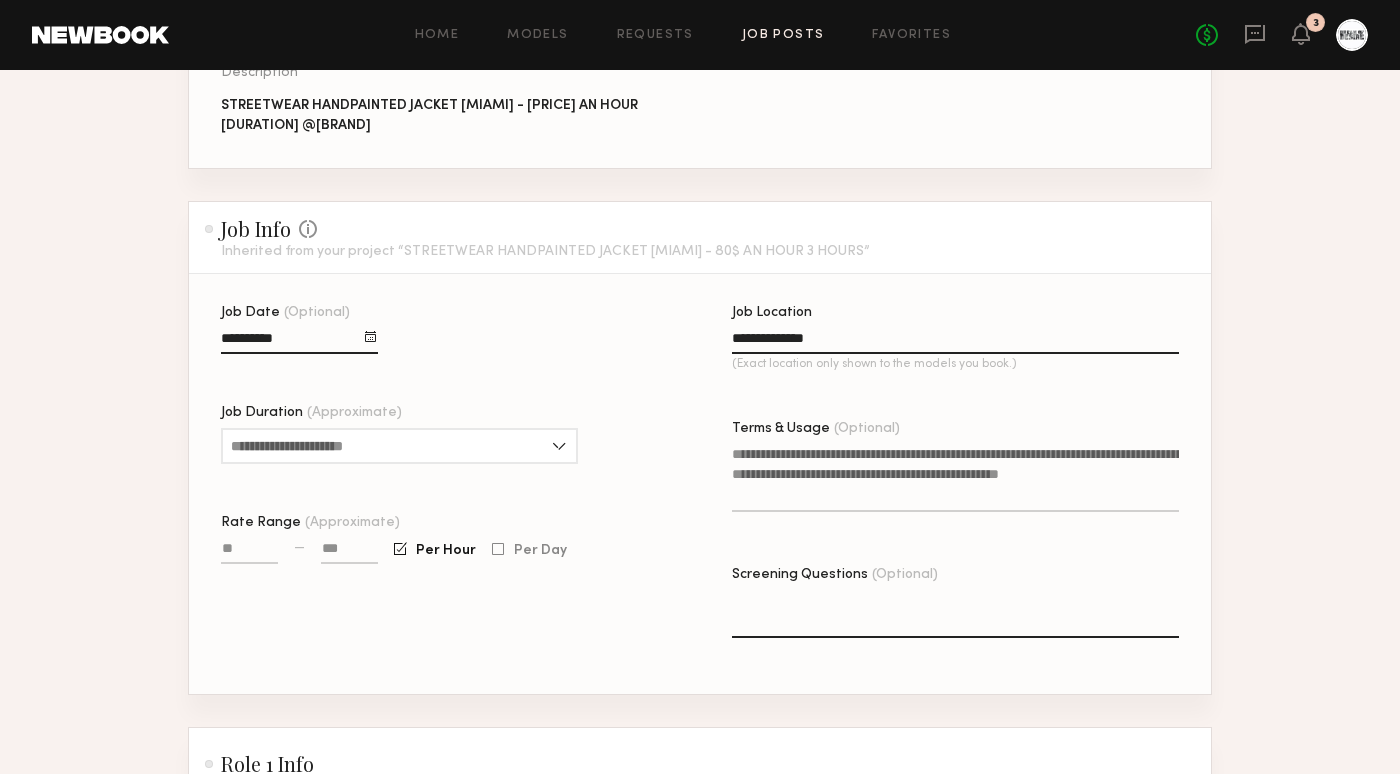 scroll, scrollTop: 369, scrollLeft: 0, axis: vertical 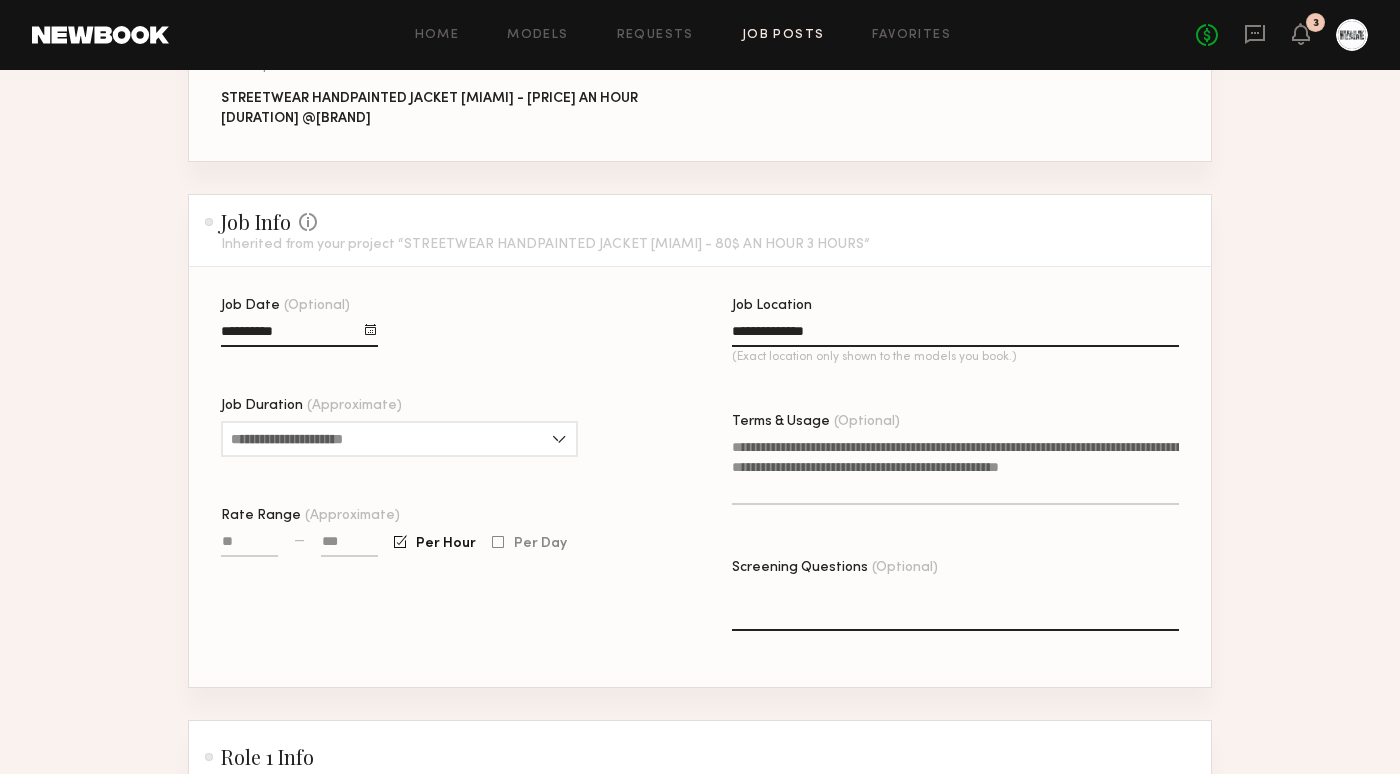 click 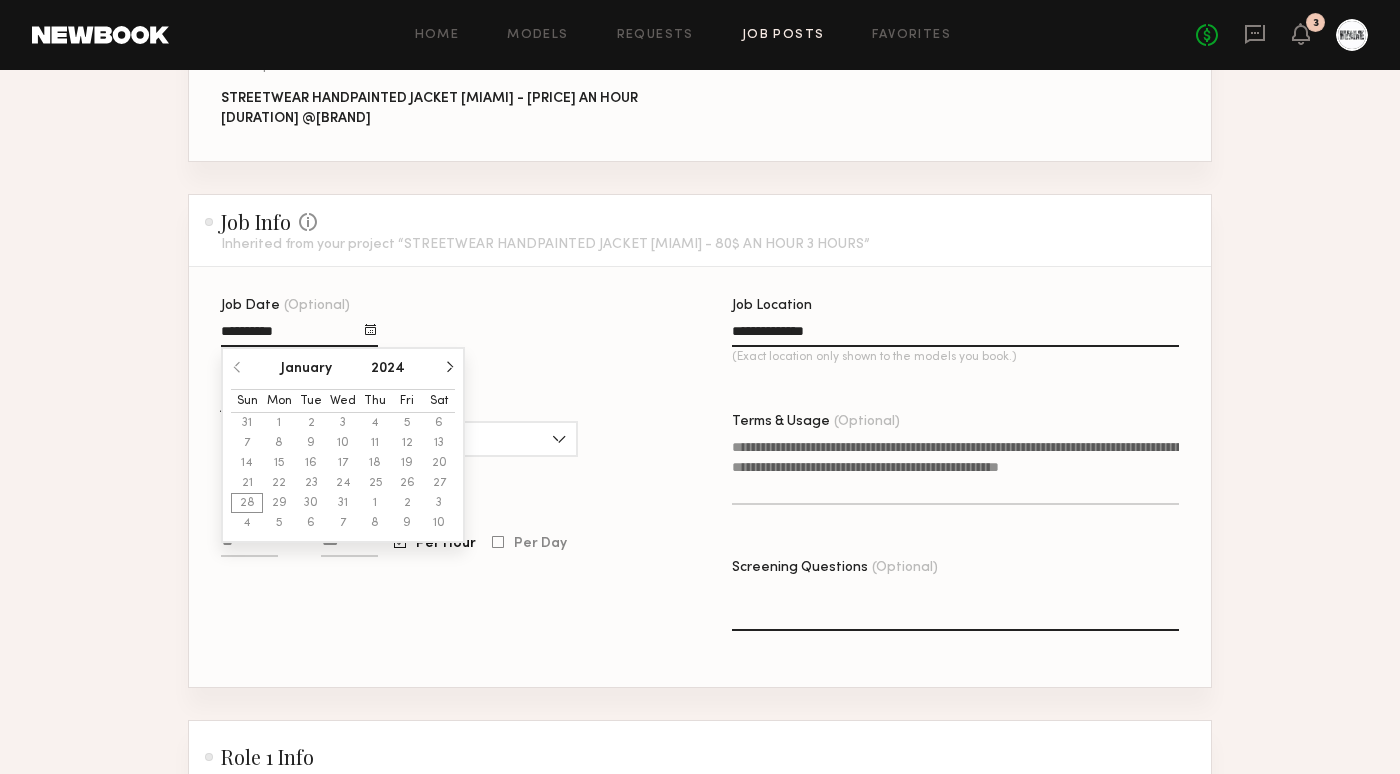 click 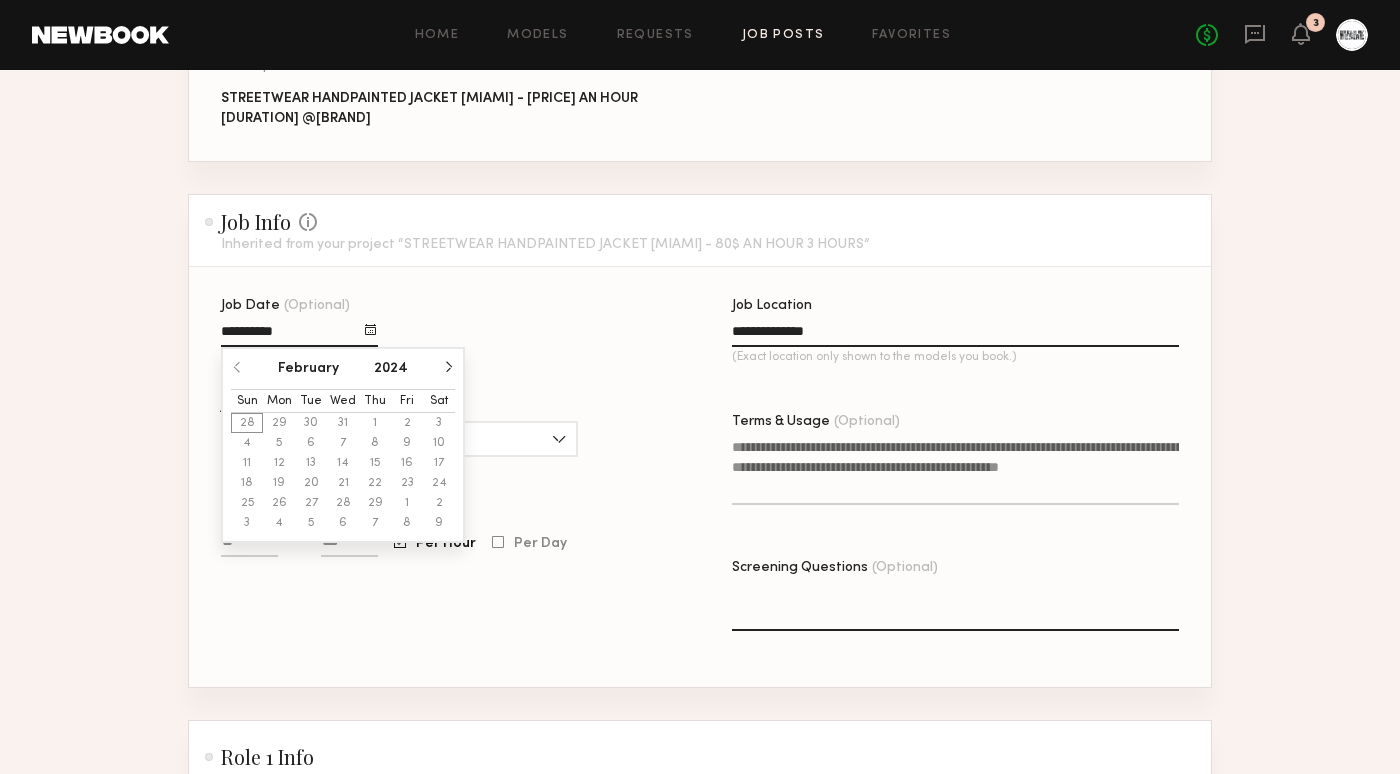 click on "2024" 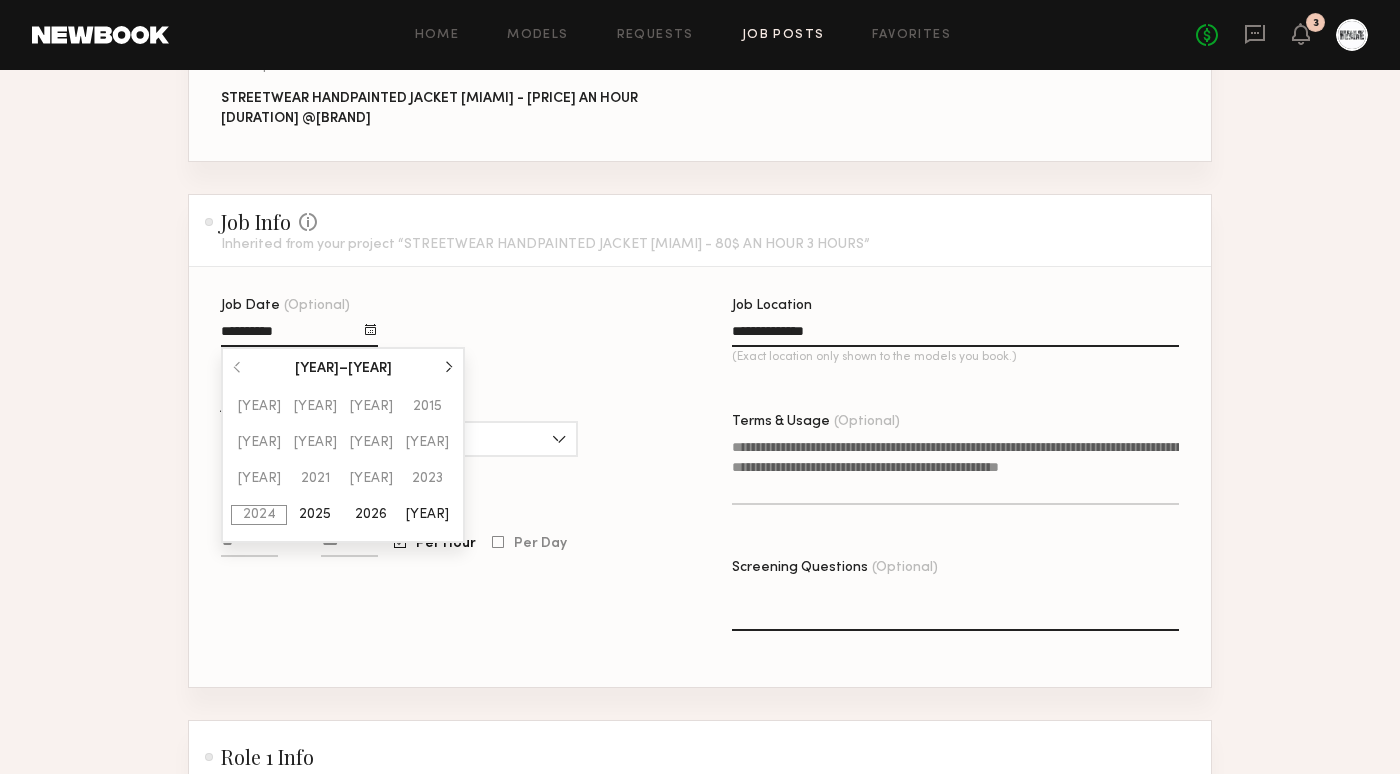 click on "2025" 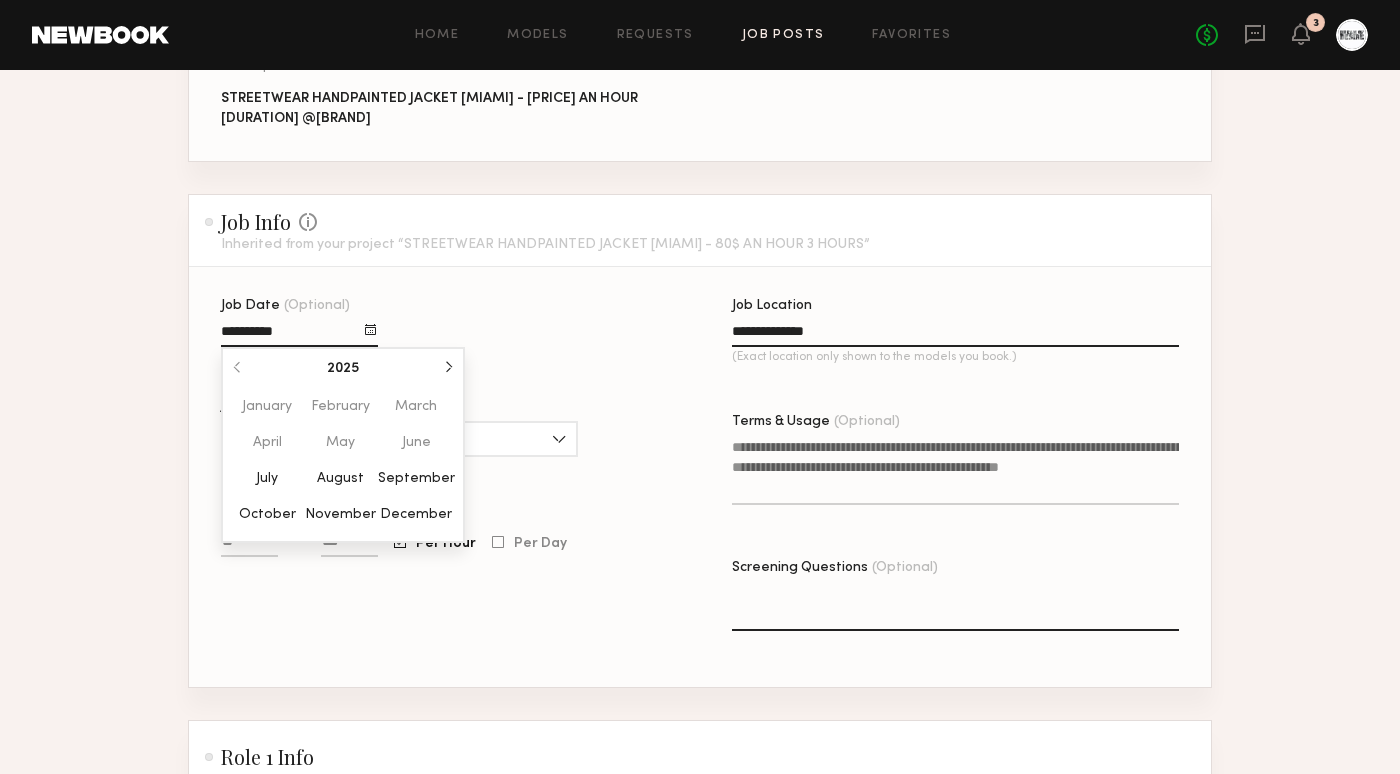 click on "July" 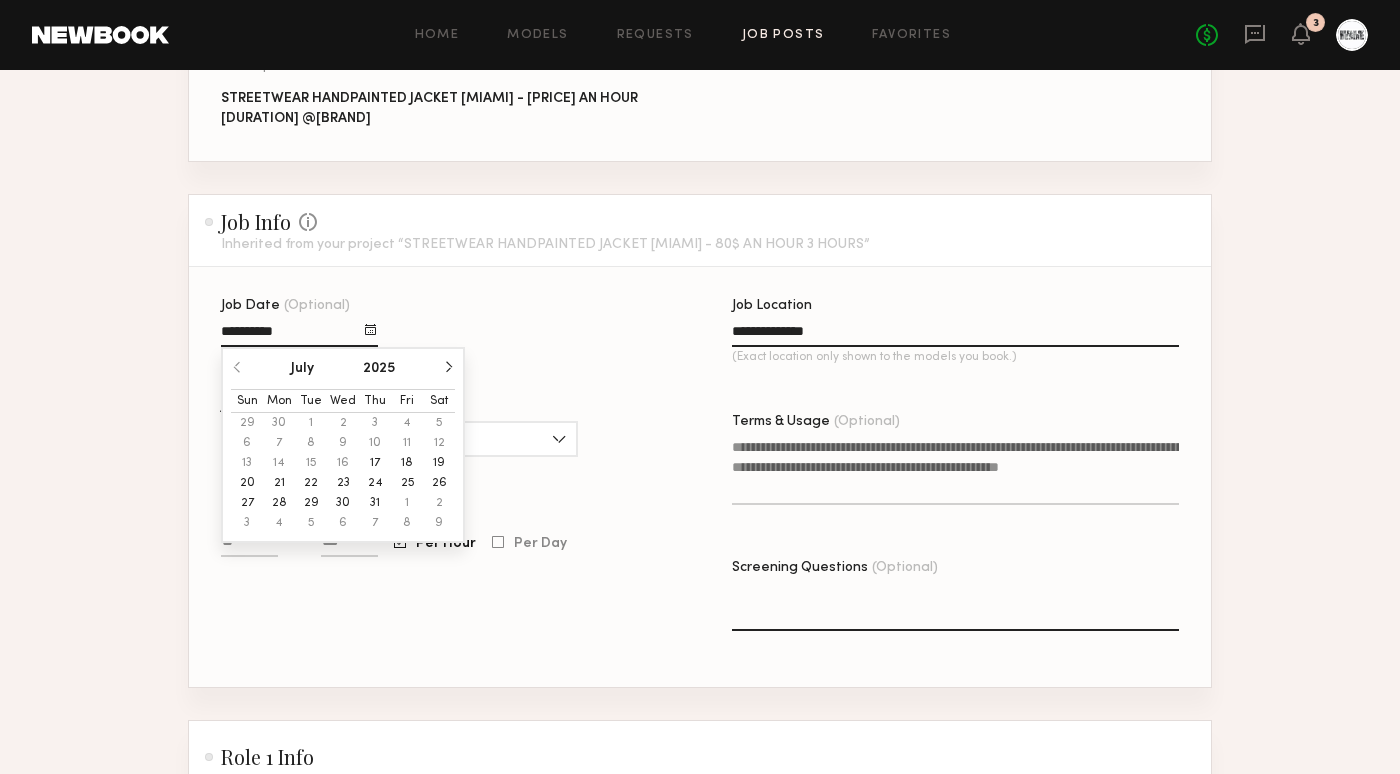click on "26" 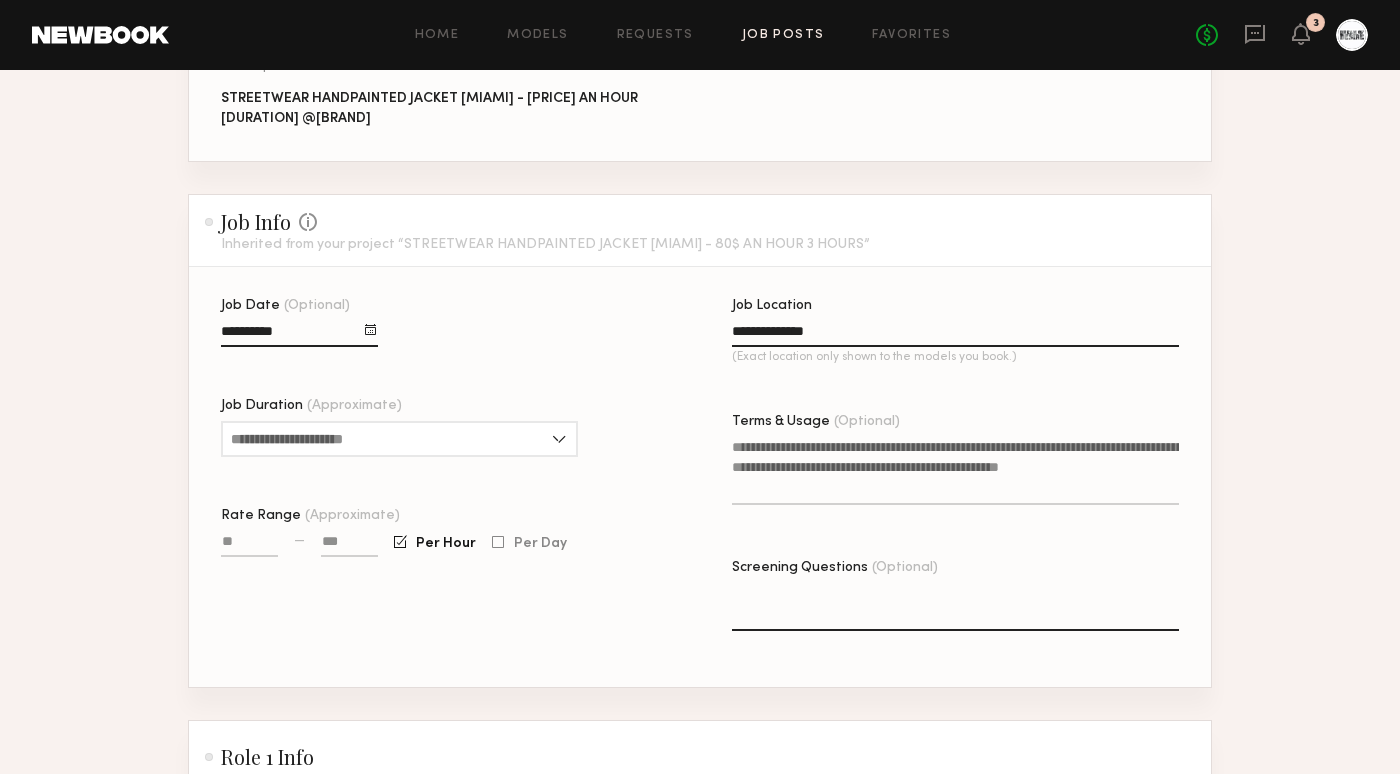type on "**********" 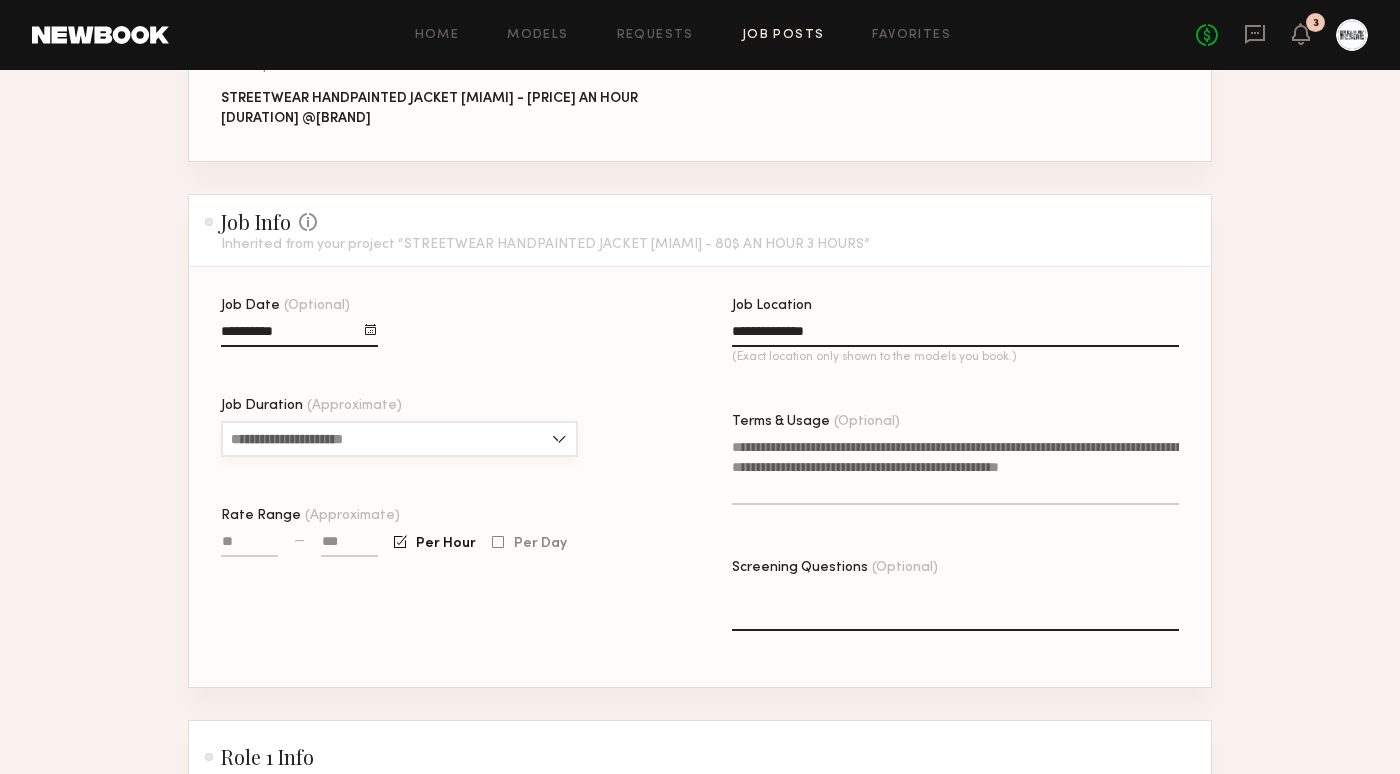 click on "Job Duration (Approximate)" at bounding box center [399, 439] 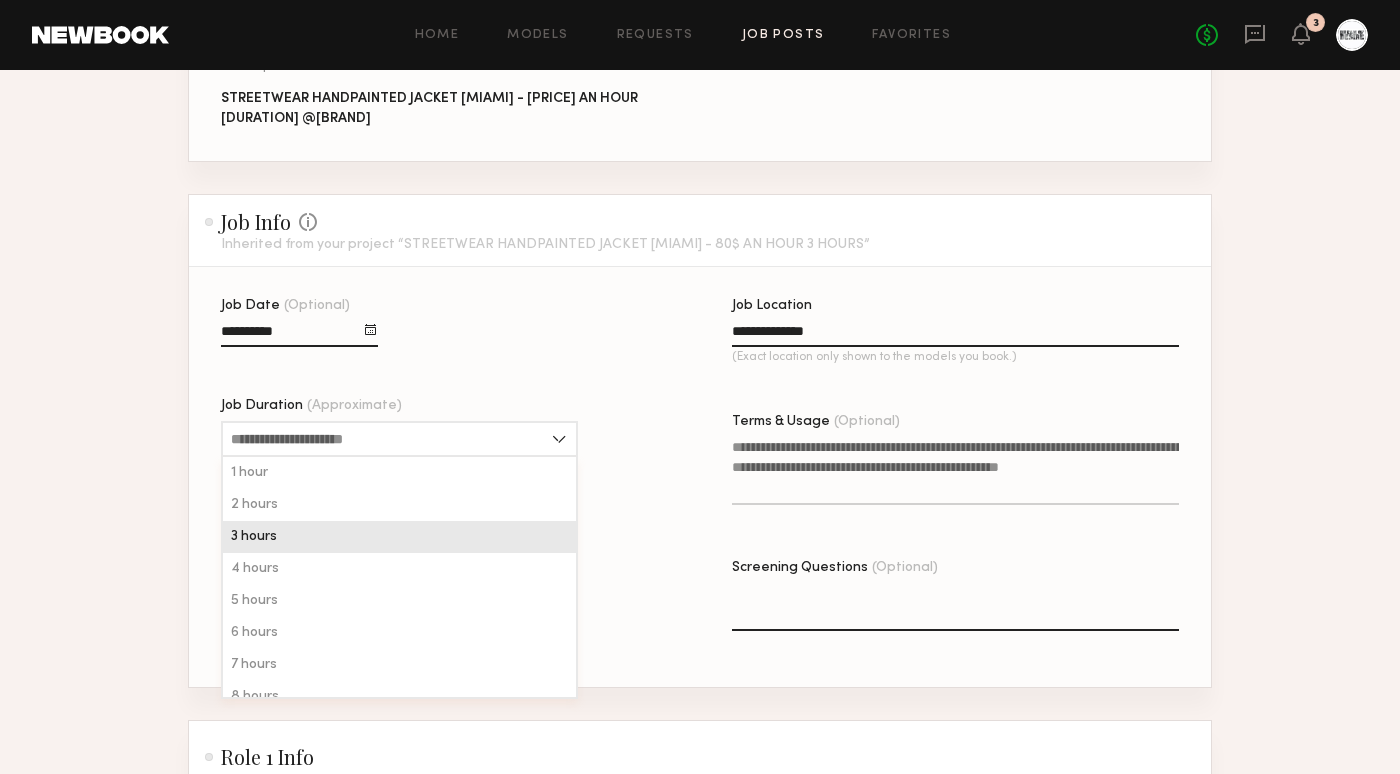 click on "3 hours" 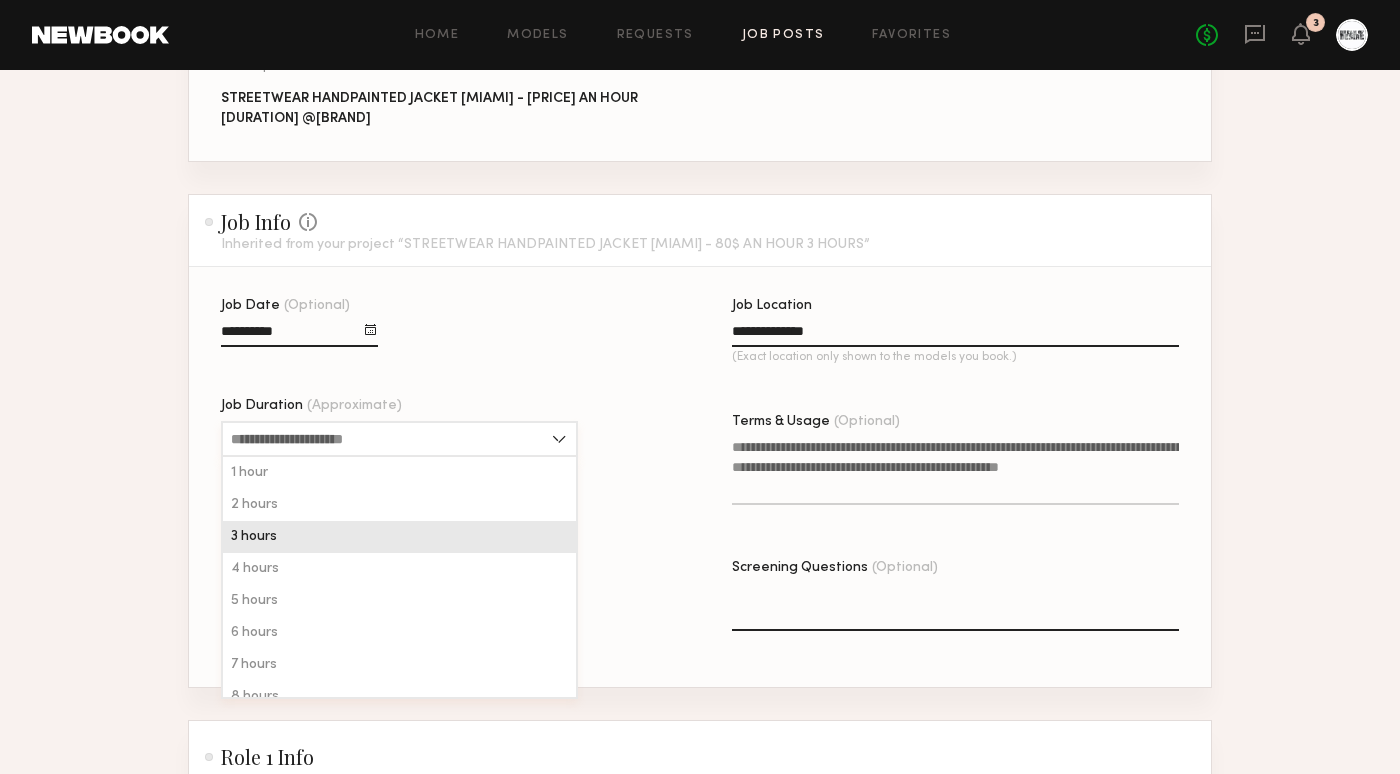 type on "*******" 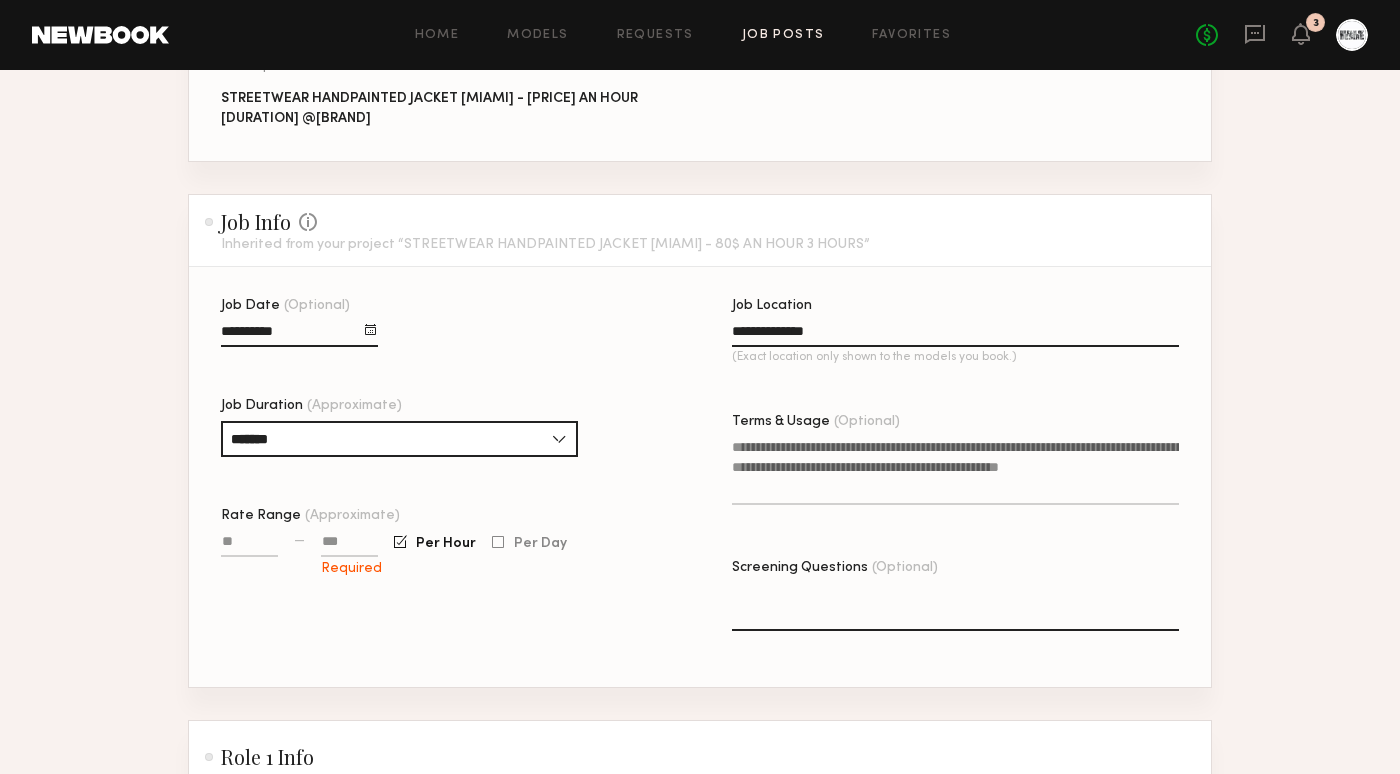 click 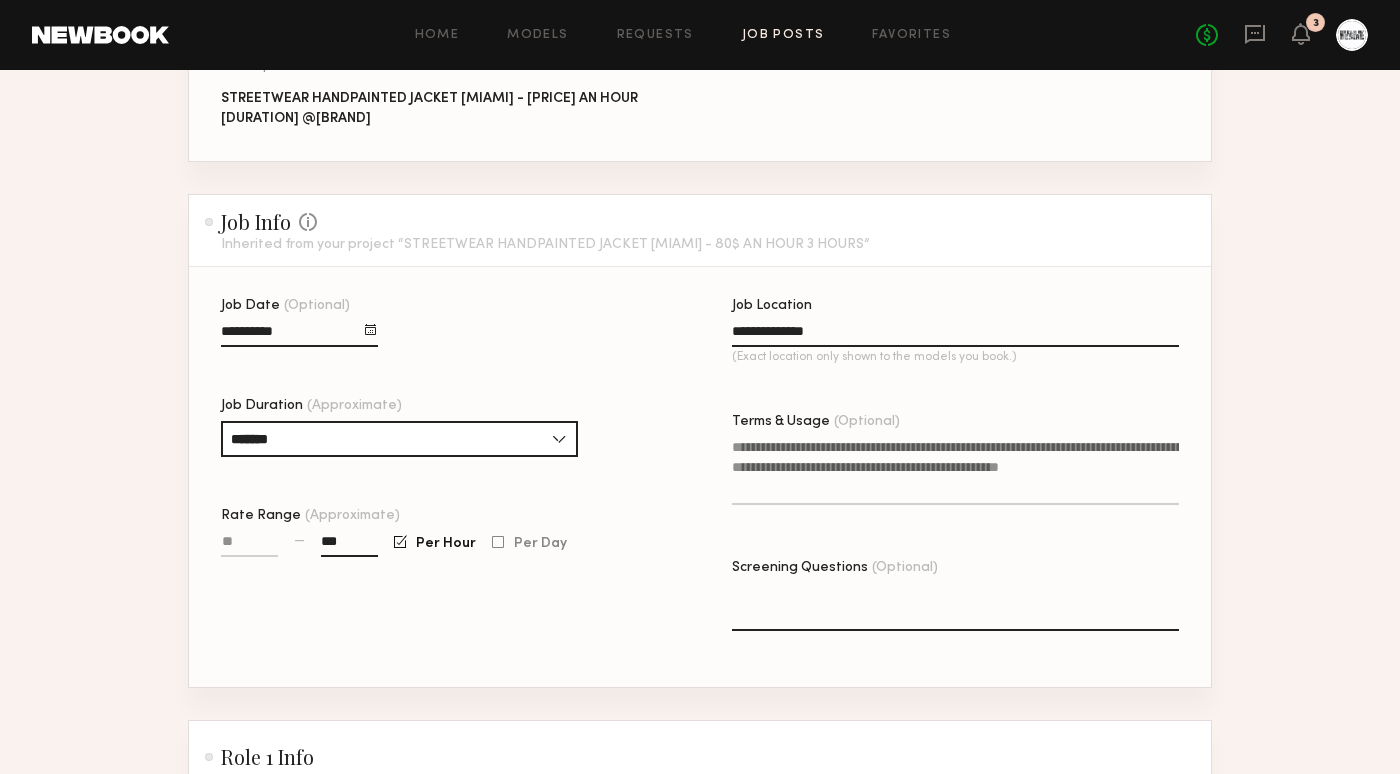 type on "***" 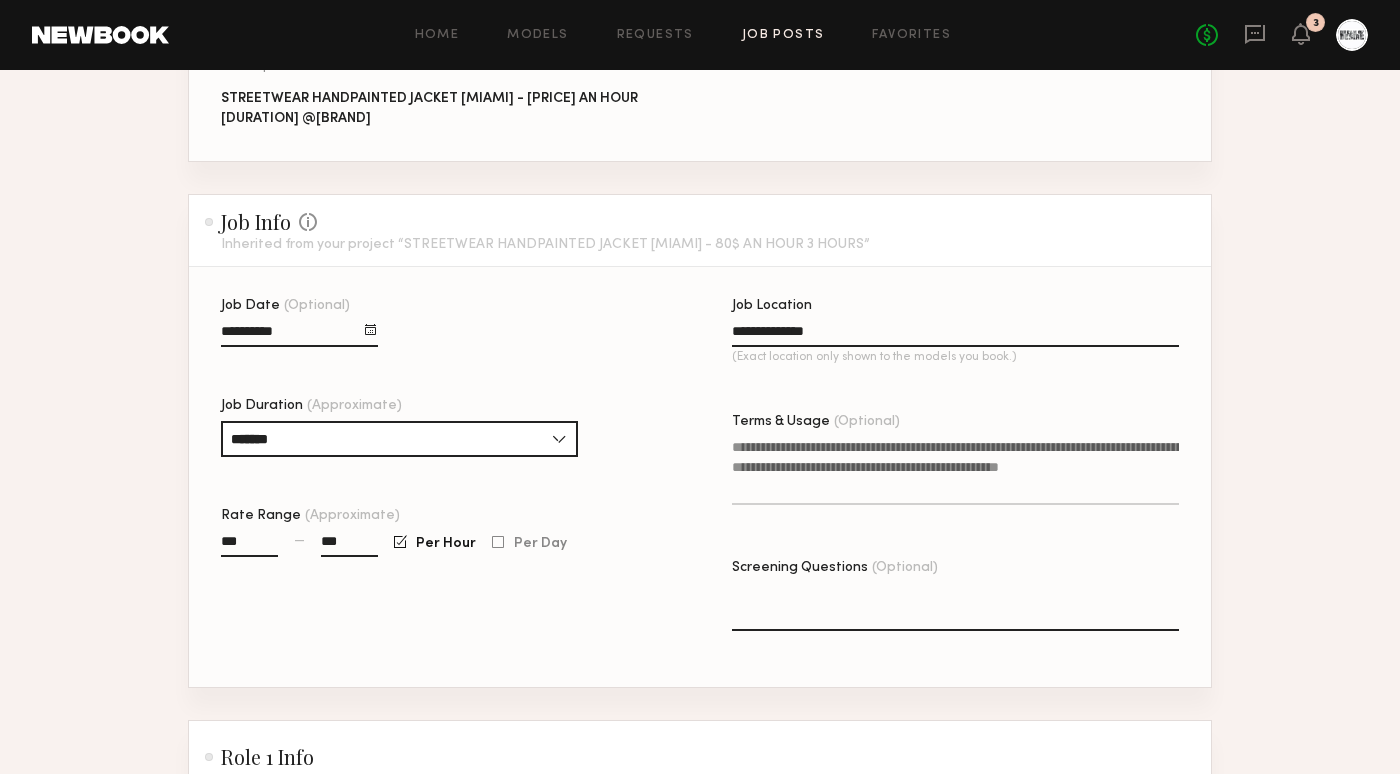 type on "***" 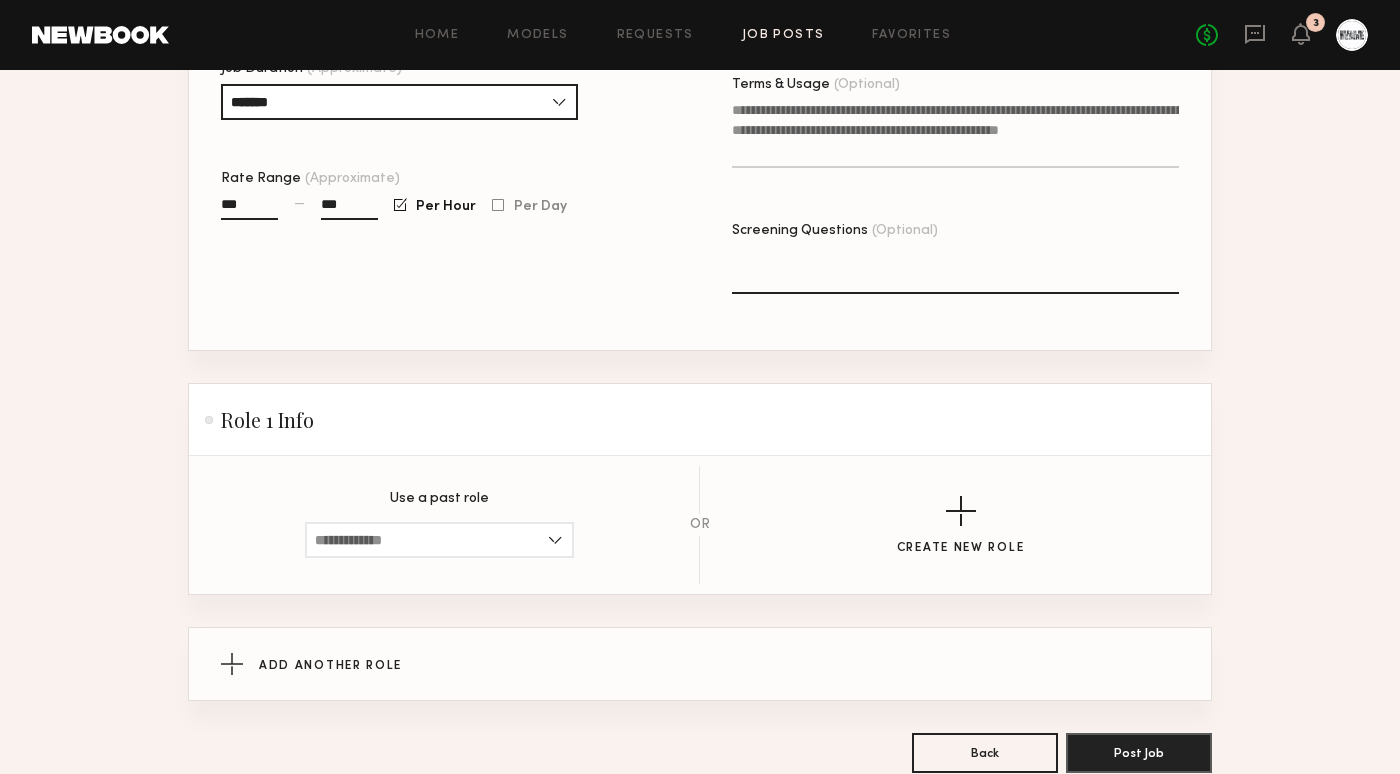 scroll, scrollTop: 801, scrollLeft: 0, axis: vertical 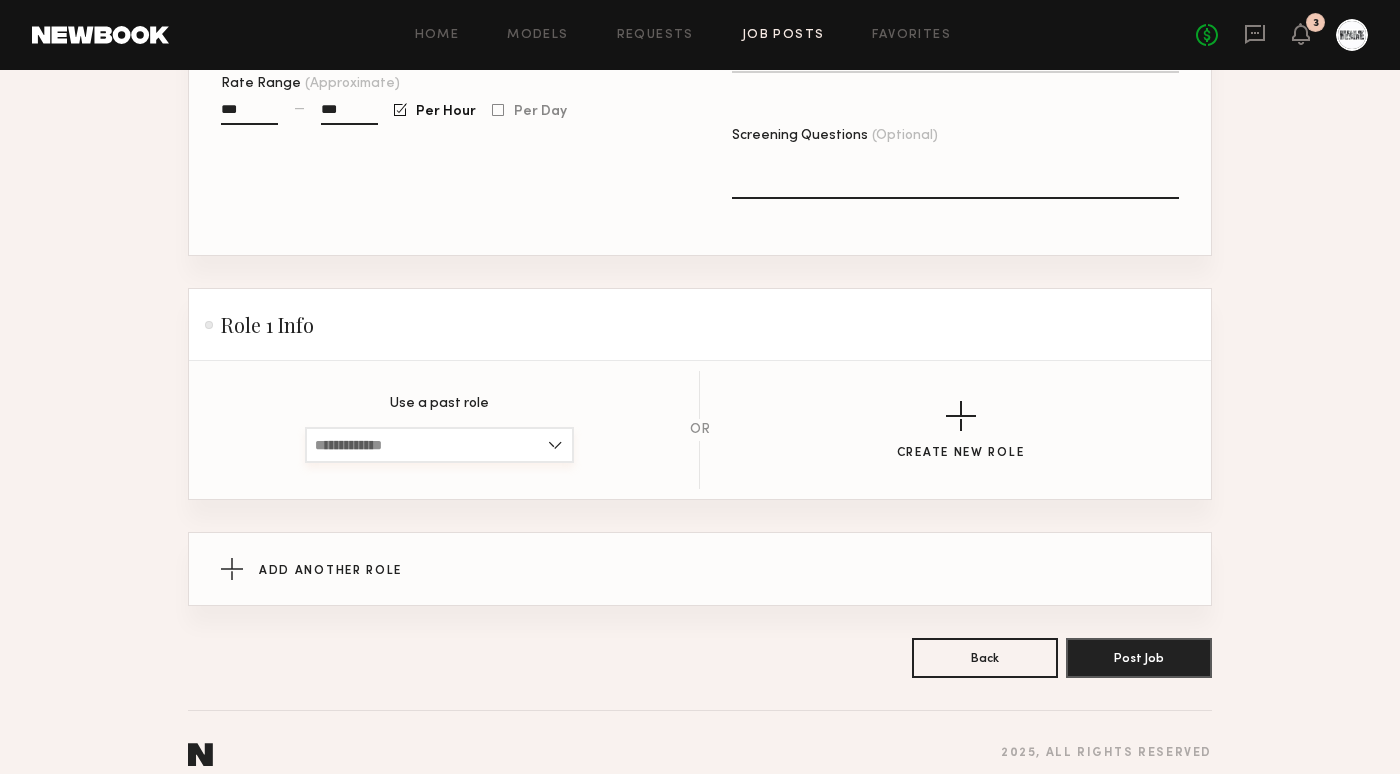 click at bounding box center [439, 445] 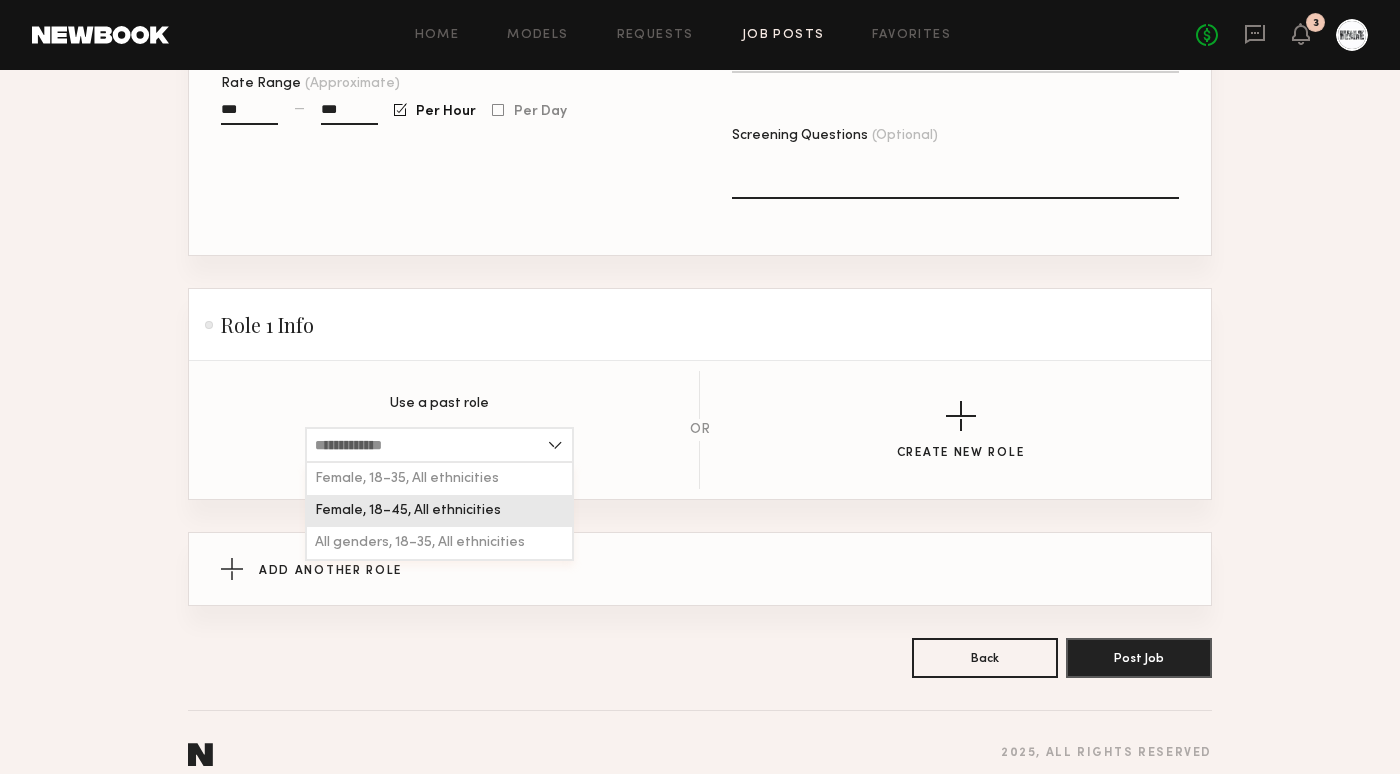 click on "Female, 18–45, All ethnicities" 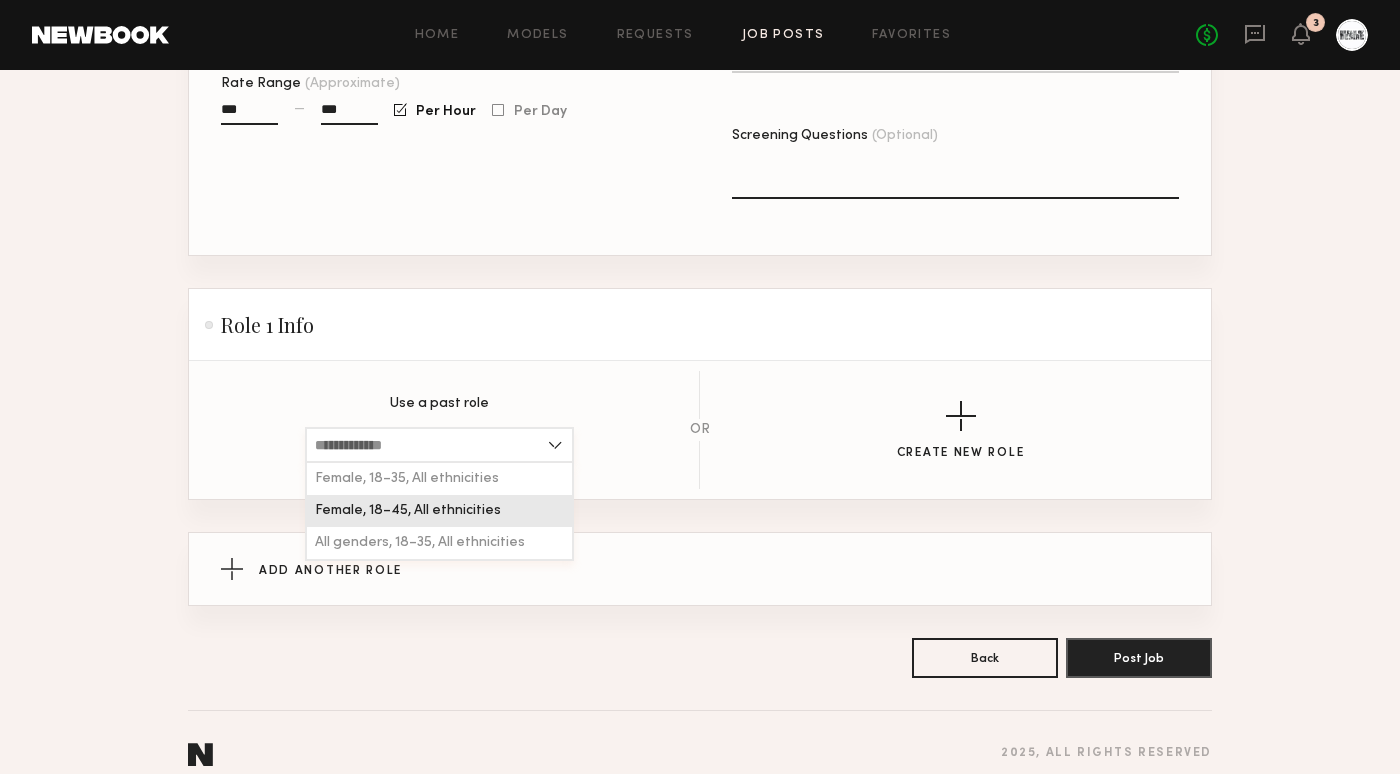 type on "**********" 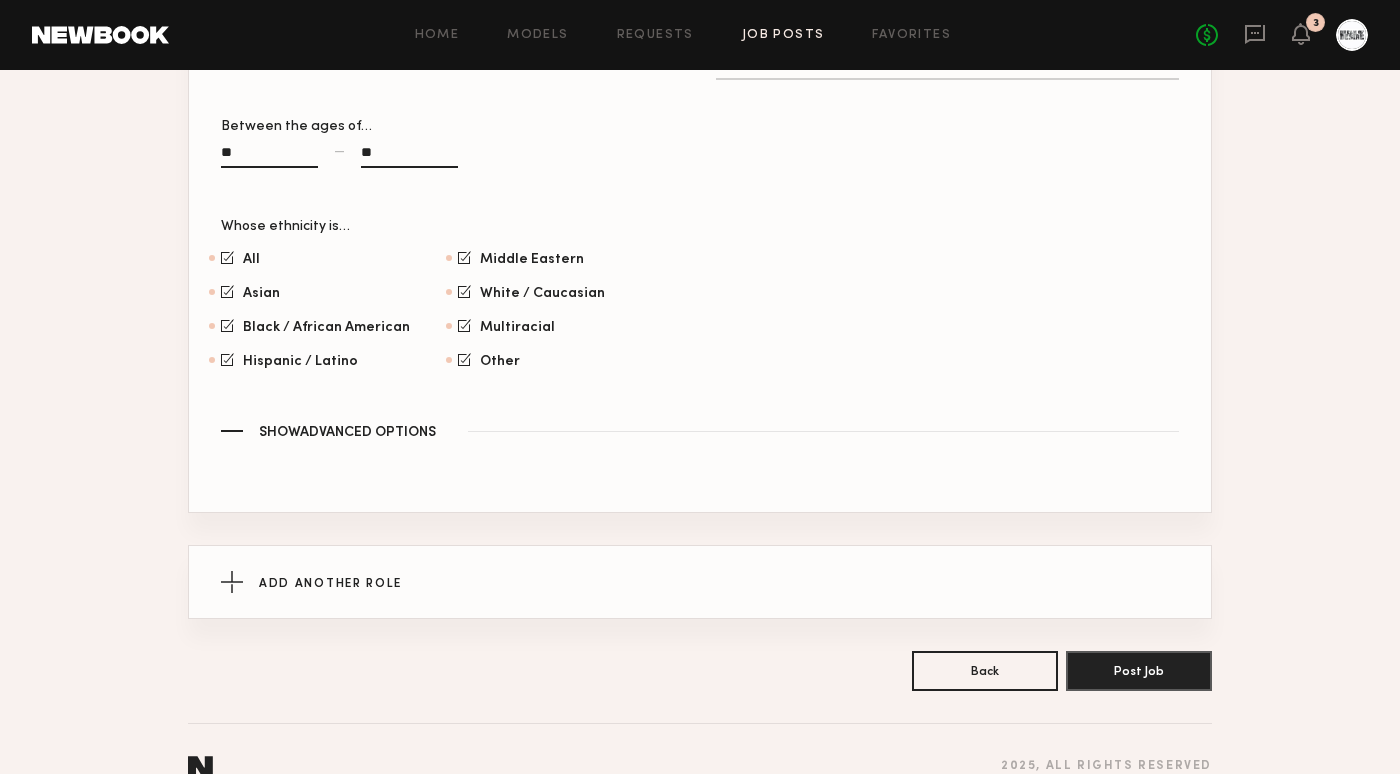 scroll, scrollTop: 1329, scrollLeft: 0, axis: vertical 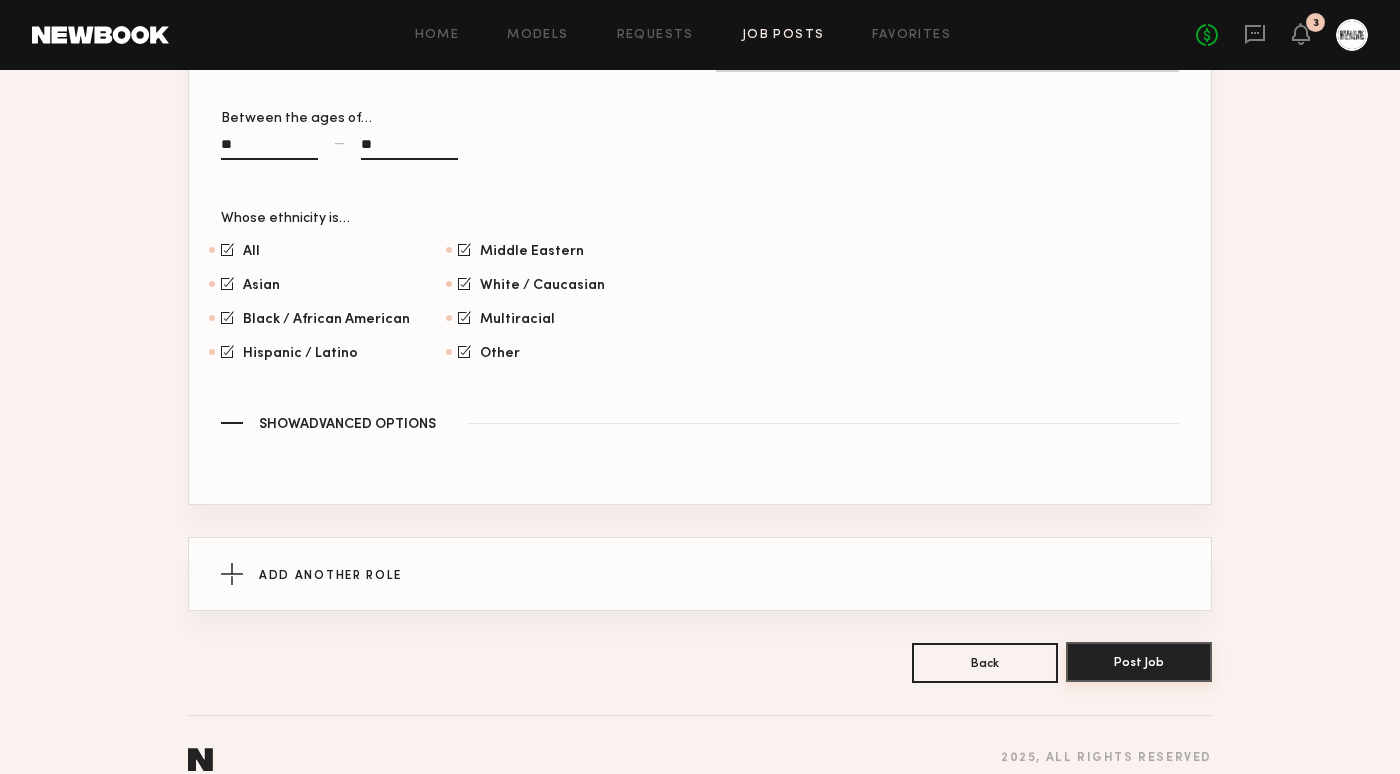 click on "Post Job" 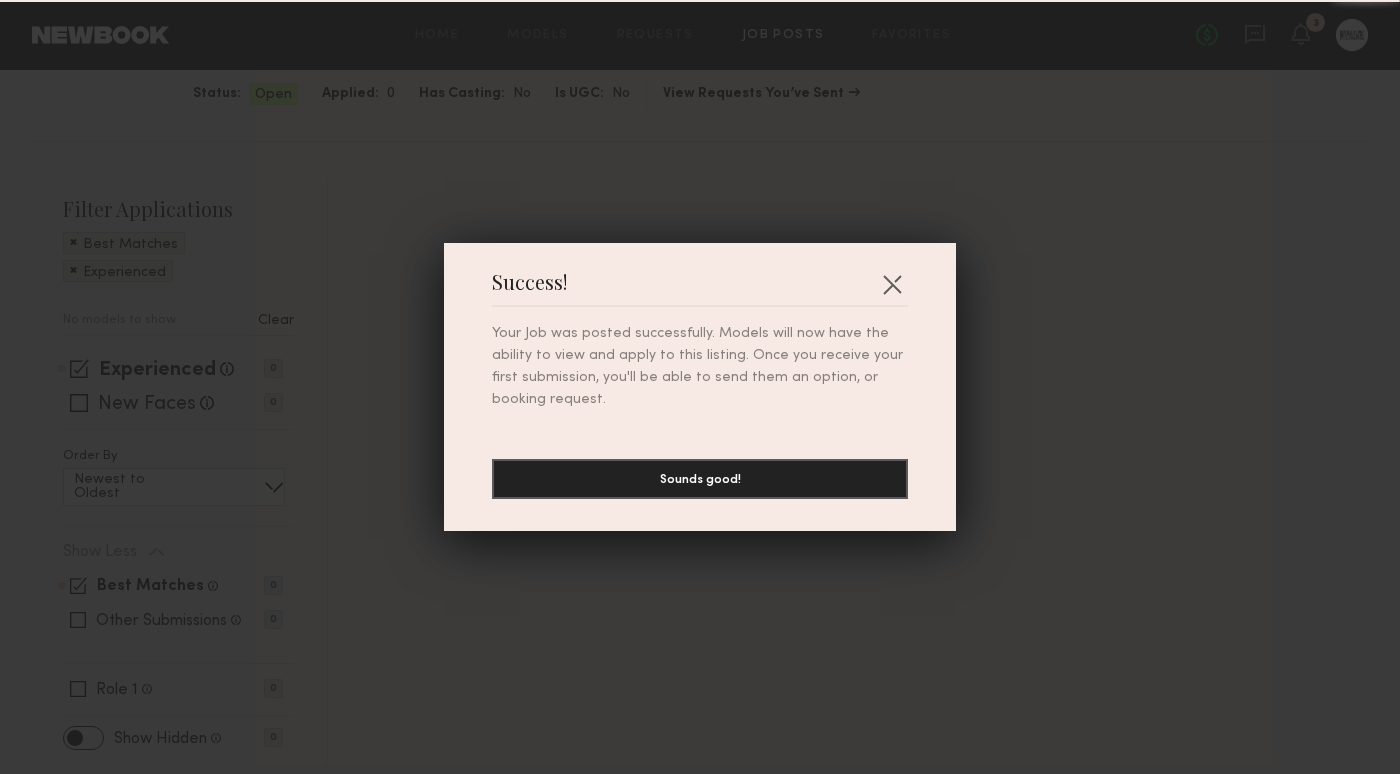 scroll, scrollTop: 0, scrollLeft: 0, axis: both 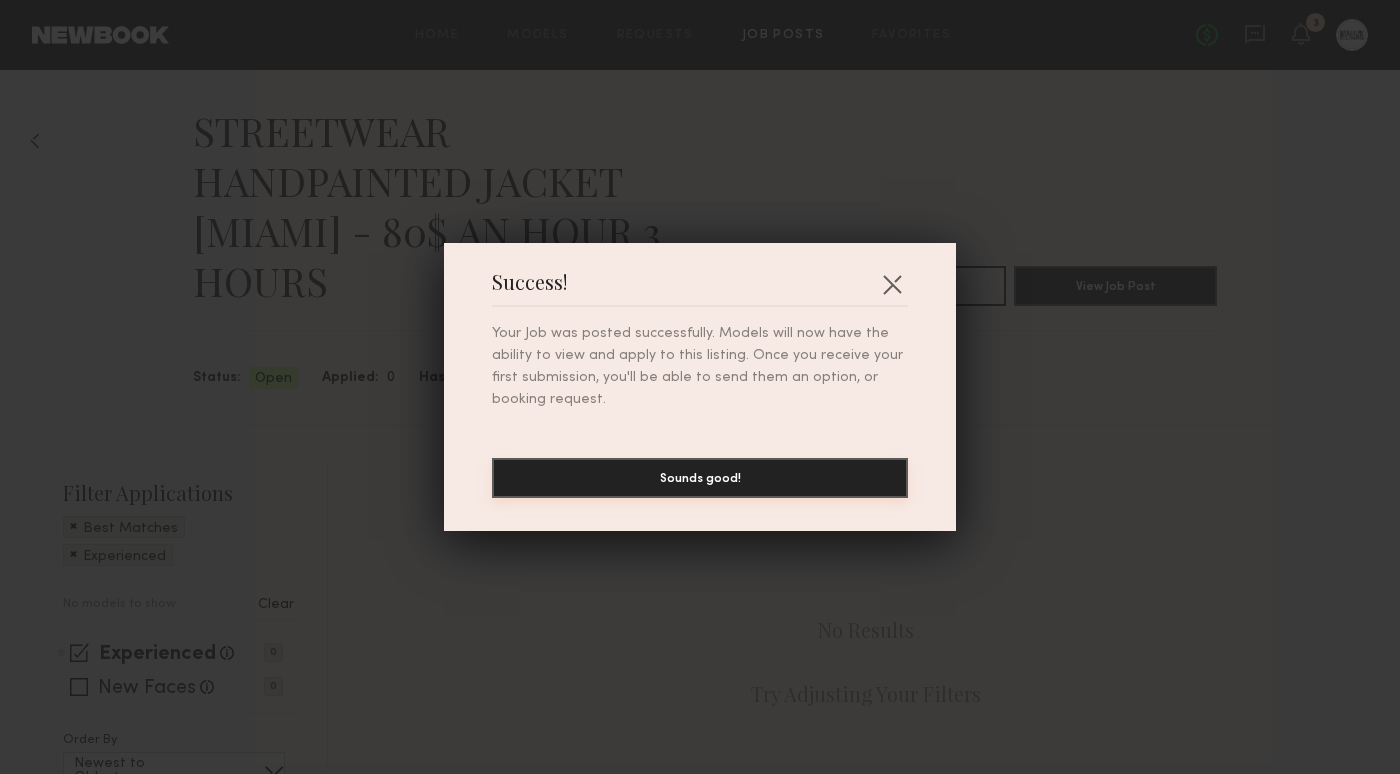 click on "Sounds good!" at bounding box center [700, 478] 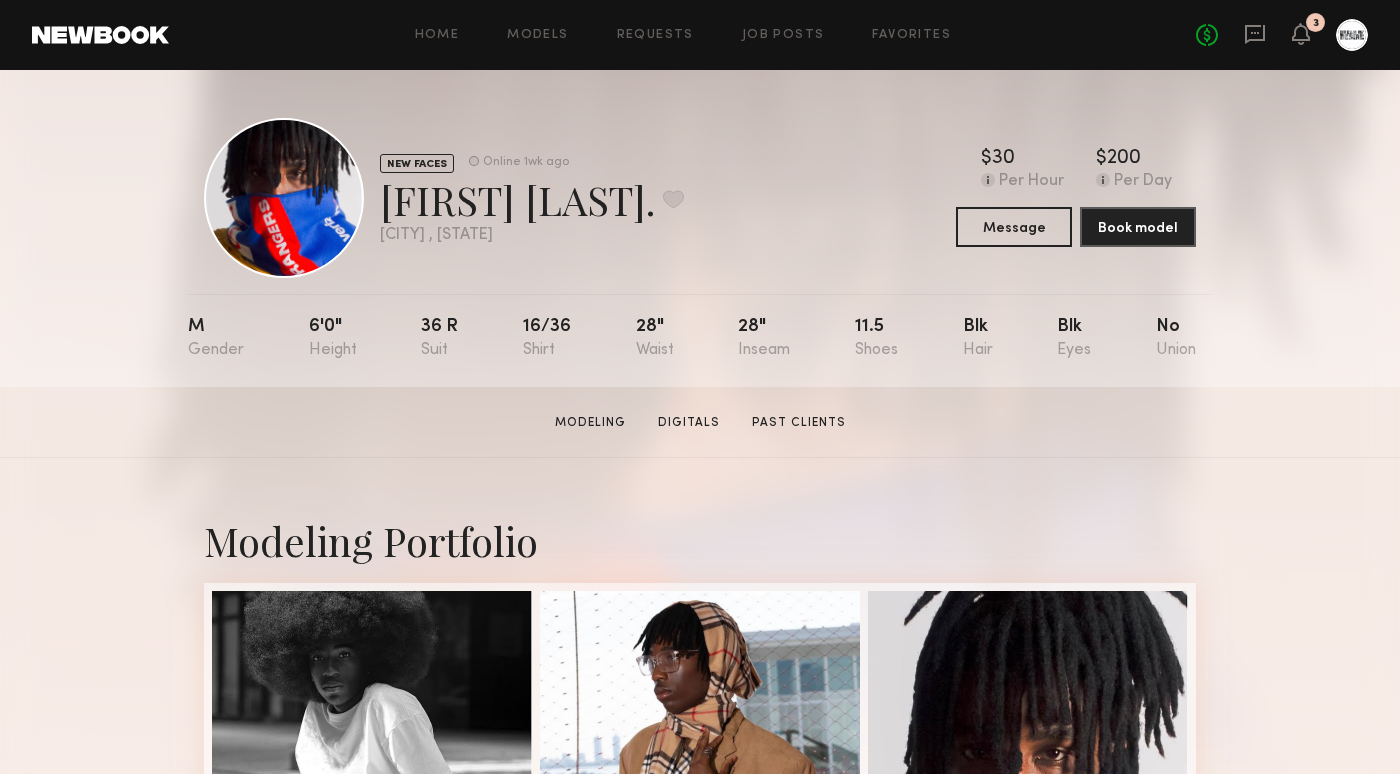 scroll, scrollTop: 0, scrollLeft: 0, axis: both 